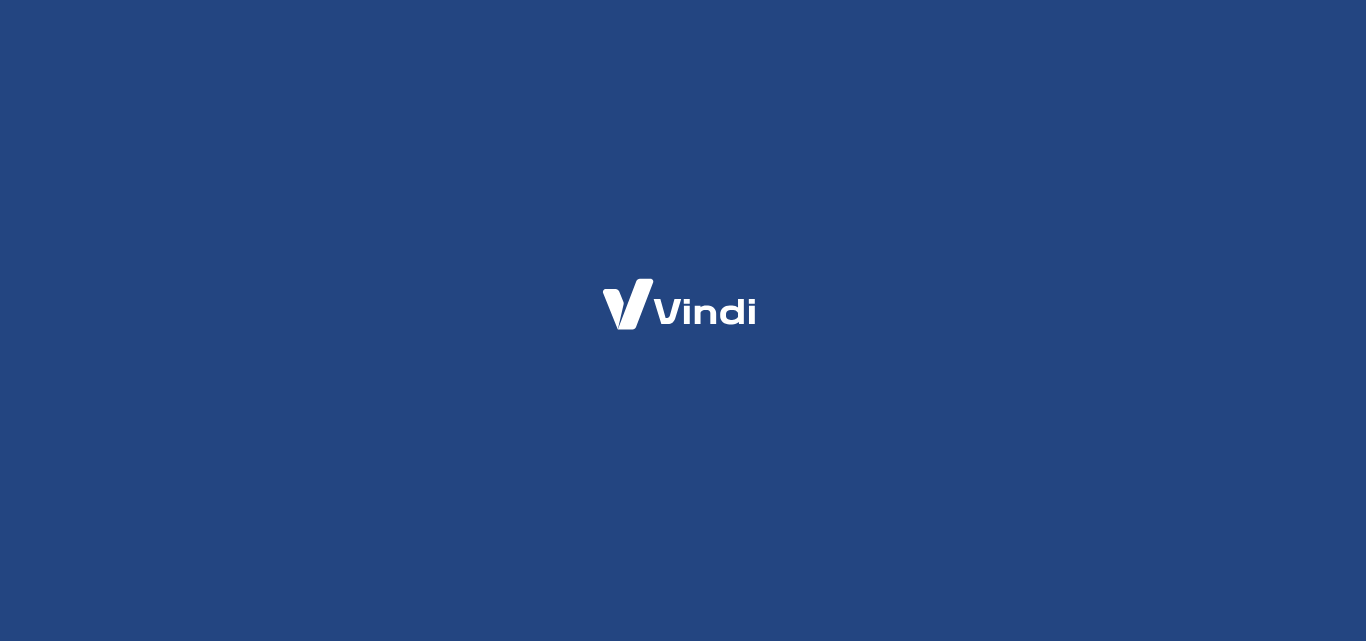 scroll, scrollTop: 0, scrollLeft: 0, axis: both 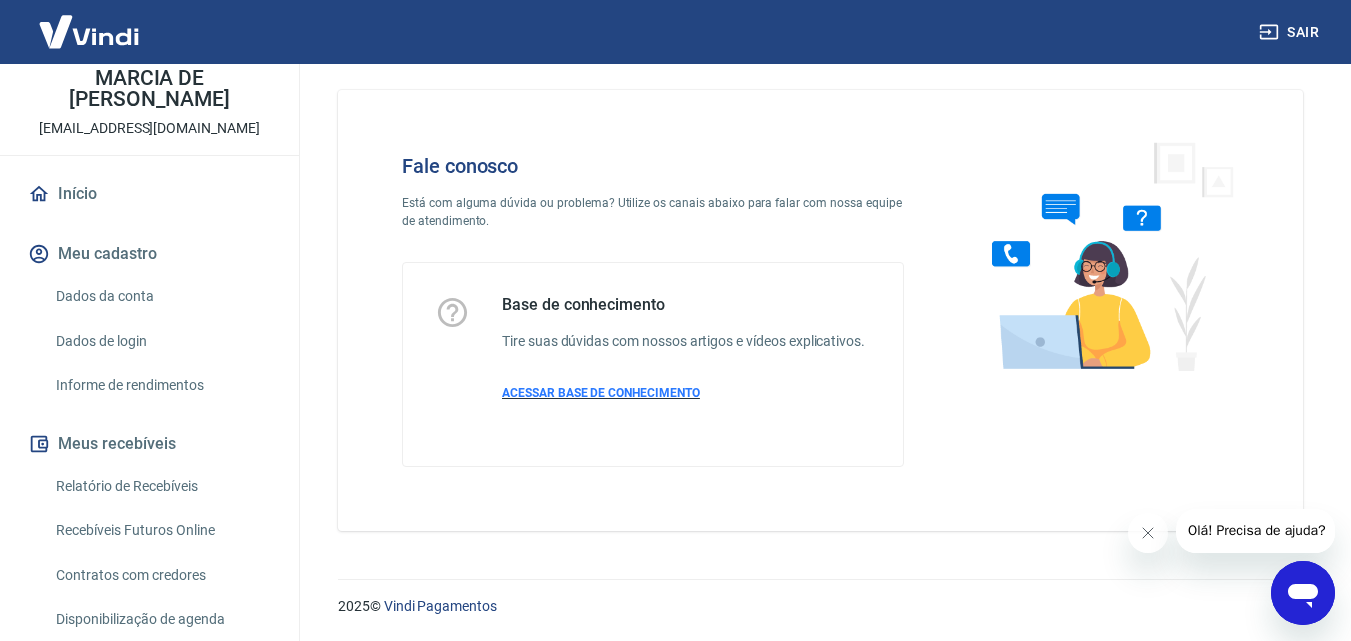 click on "ACESSAR BASE DE CONHECIMENTO" at bounding box center (601, 393) 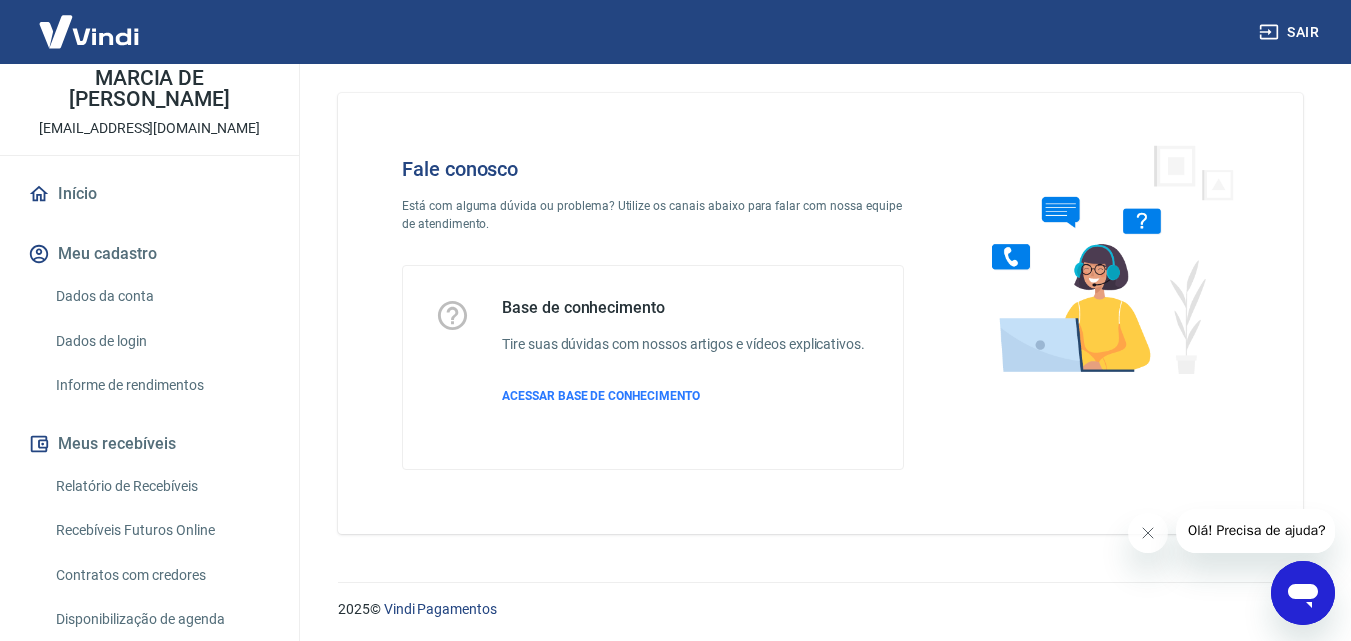 scroll, scrollTop: 14, scrollLeft: 0, axis: vertical 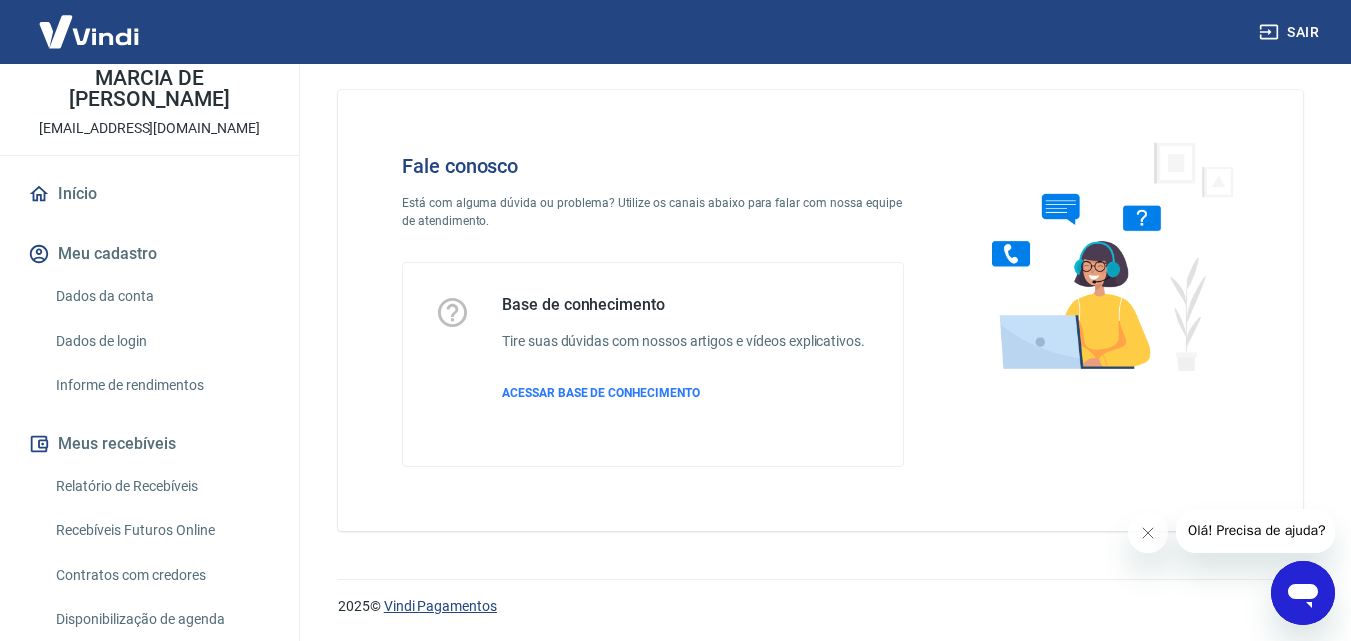 click on "Vindi Pagamentos" at bounding box center [440, 606] 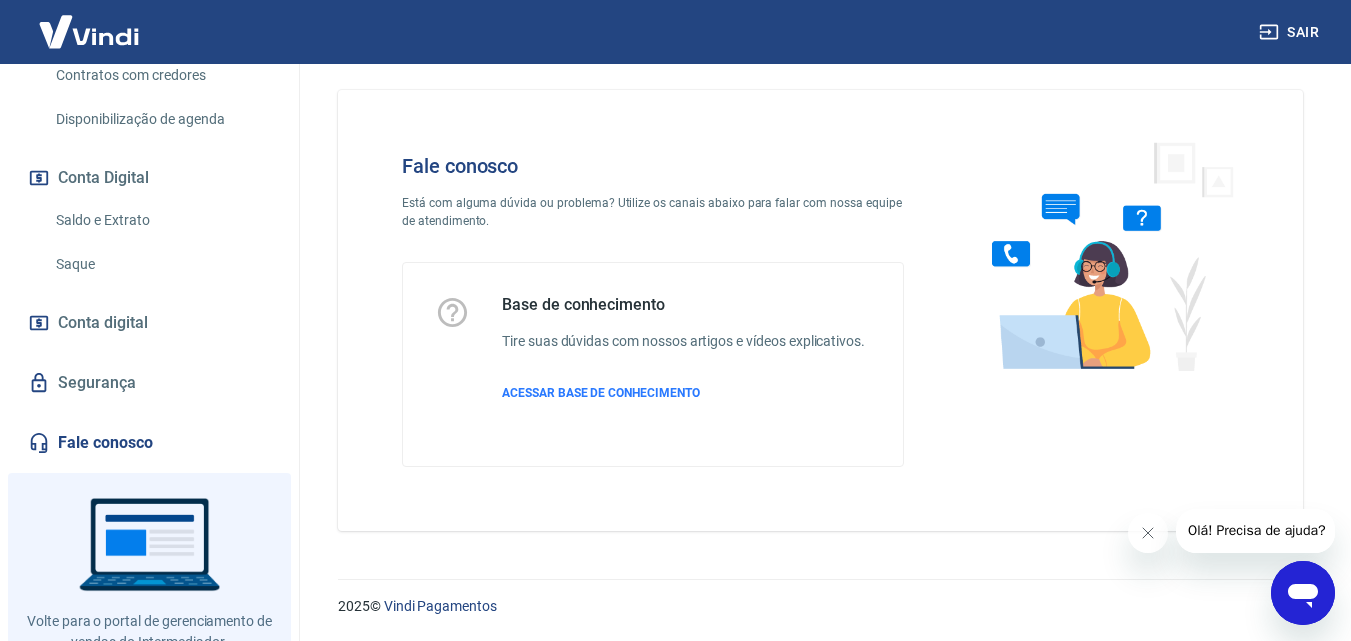 scroll, scrollTop: 666, scrollLeft: 0, axis: vertical 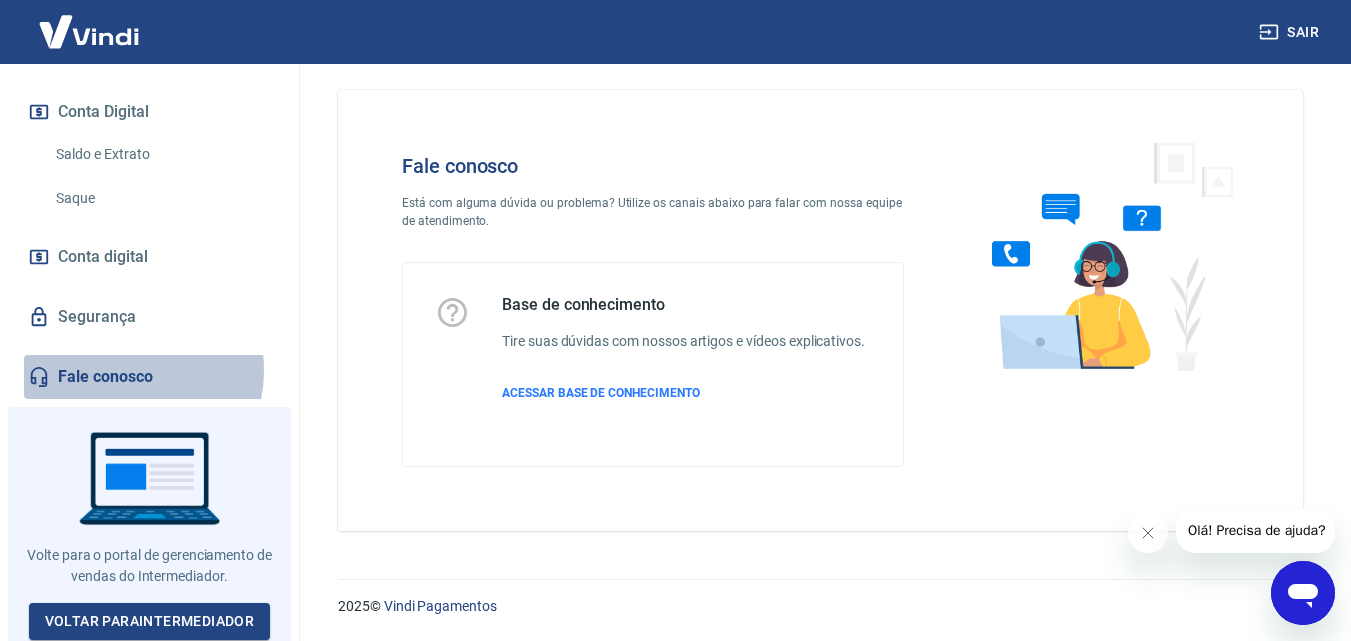 click on "Fale conosco" at bounding box center [149, 377] 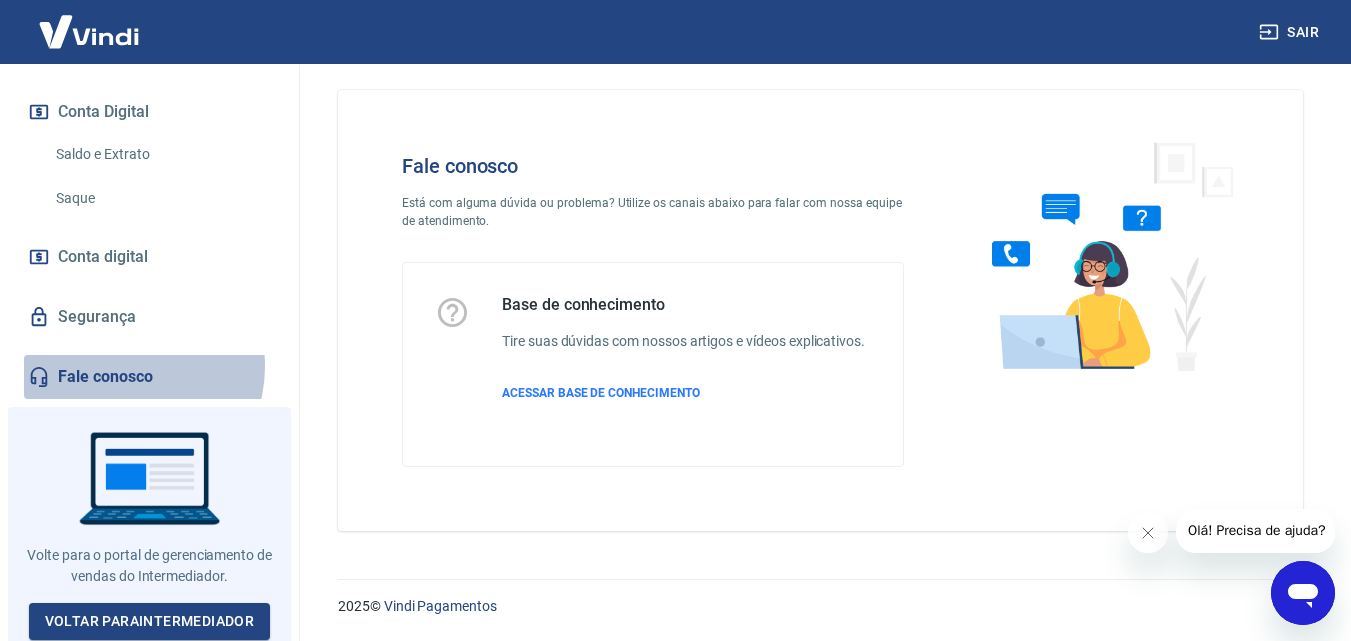 click on "Fale conosco" at bounding box center [149, 377] 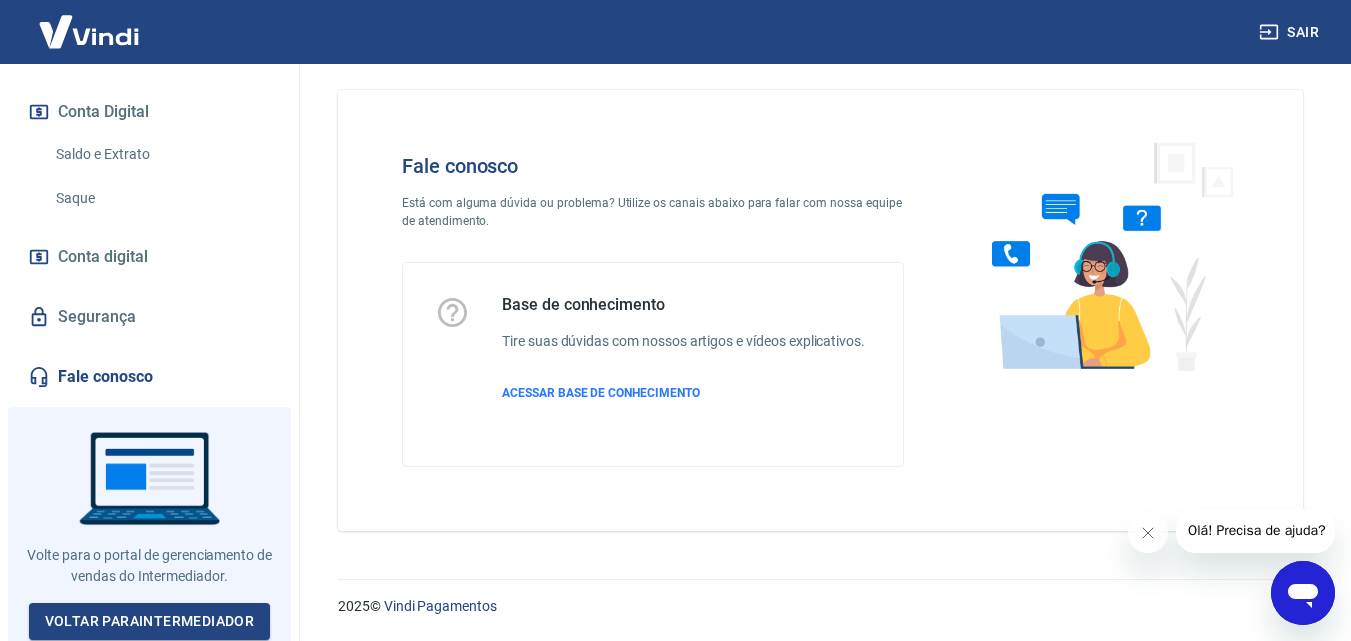 click 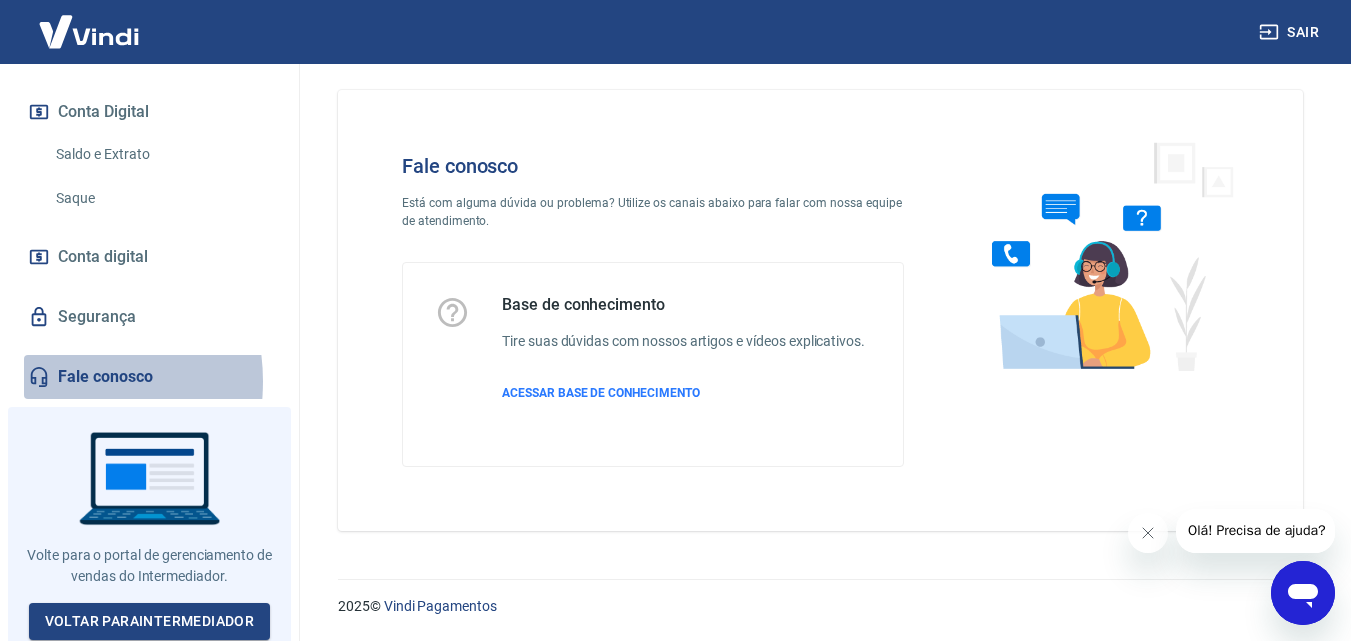 click 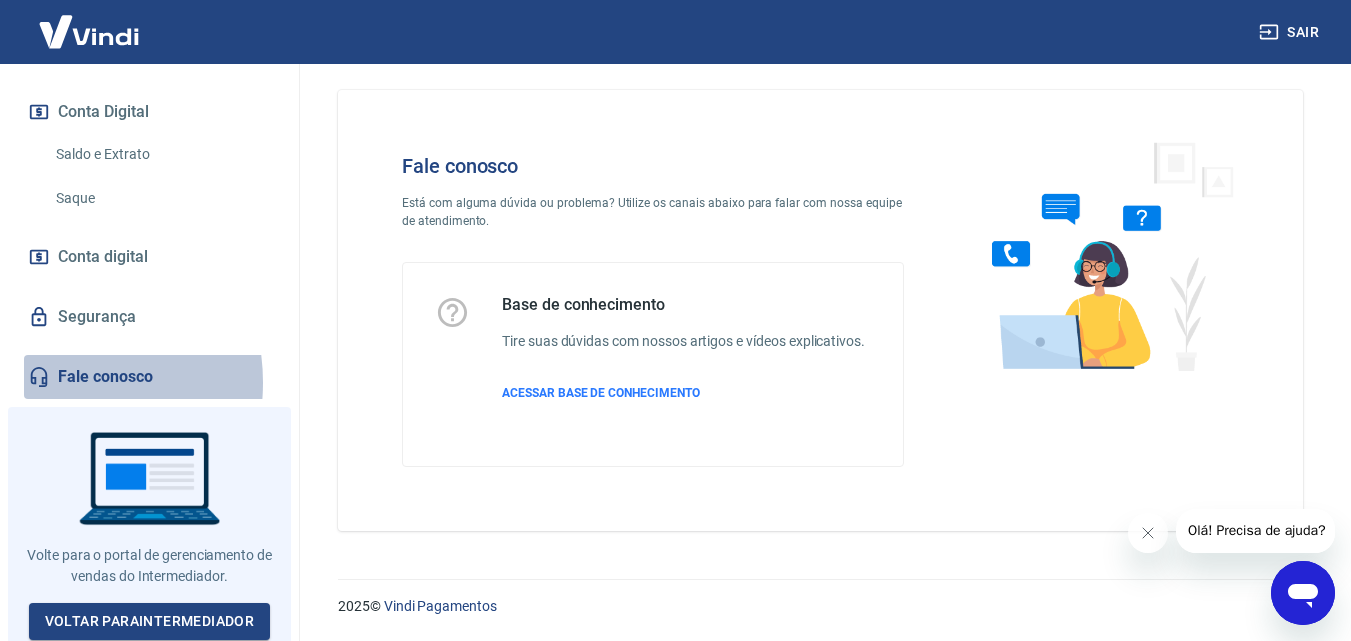 click 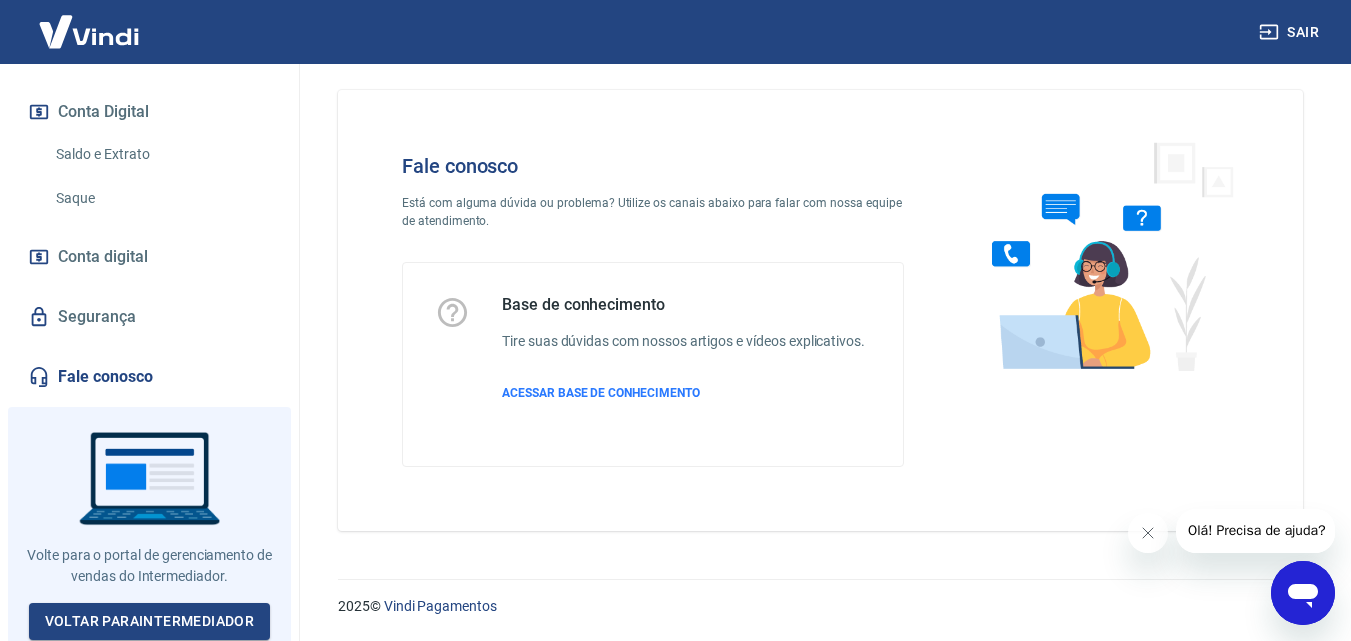 click 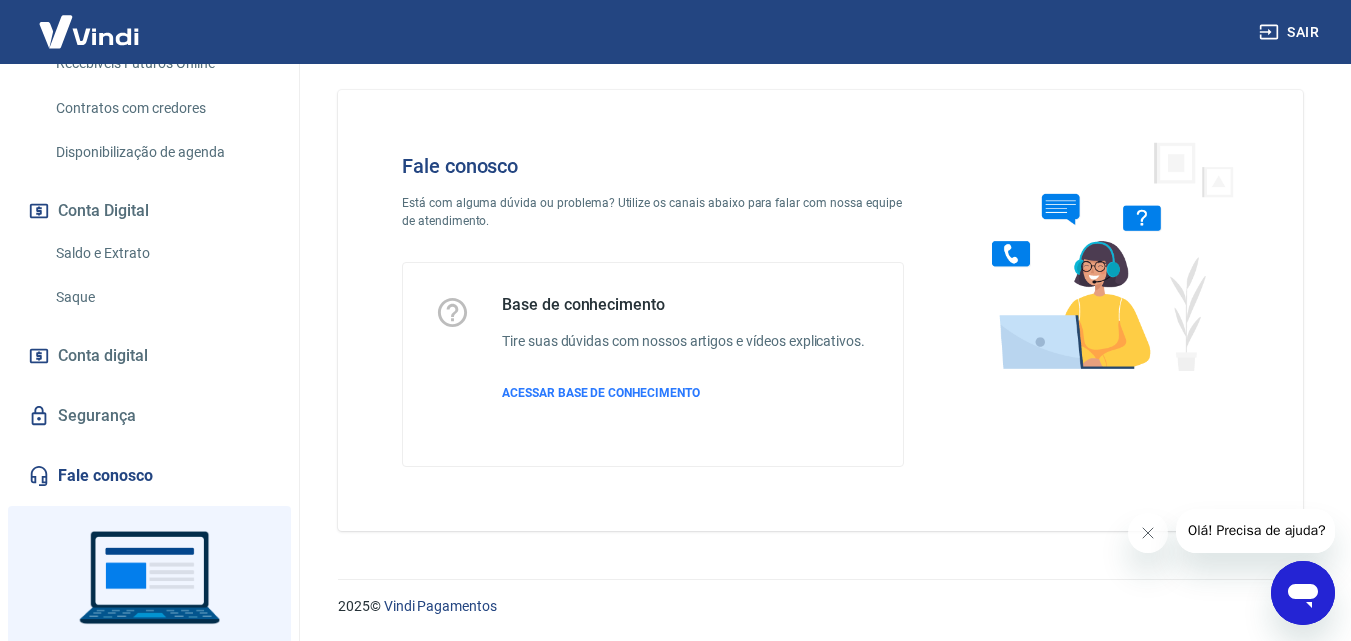 scroll, scrollTop: 566, scrollLeft: 0, axis: vertical 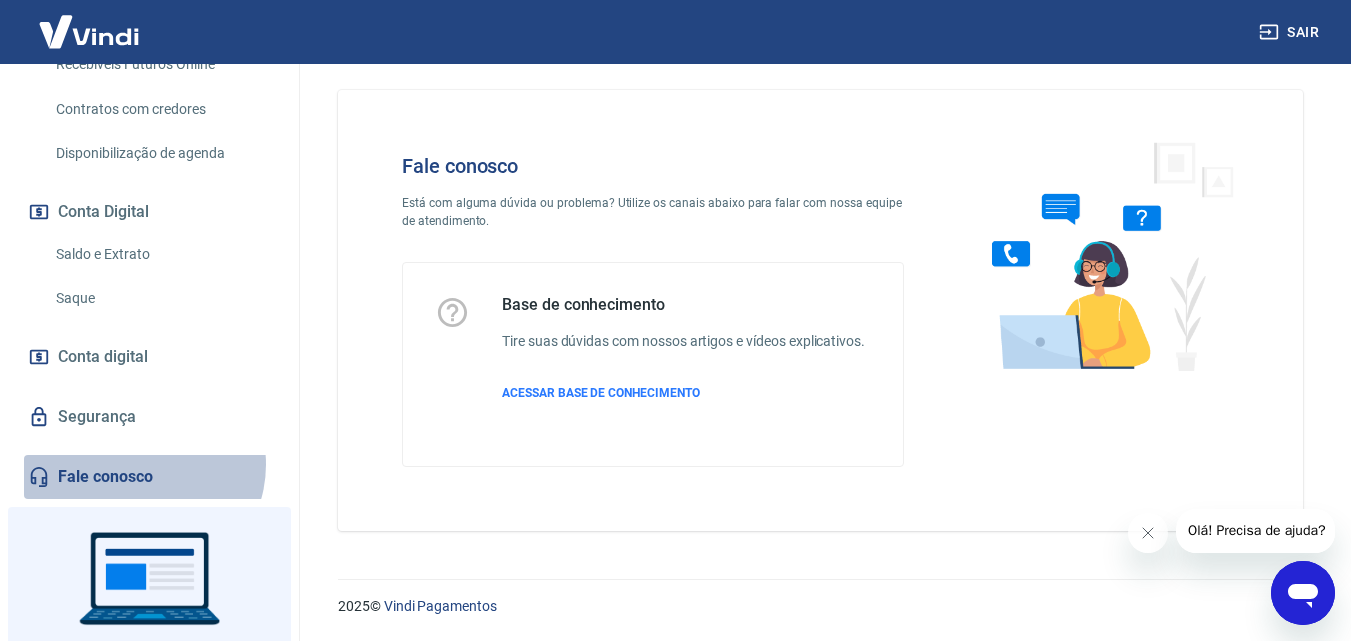 click on "Fale conosco" at bounding box center [149, 477] 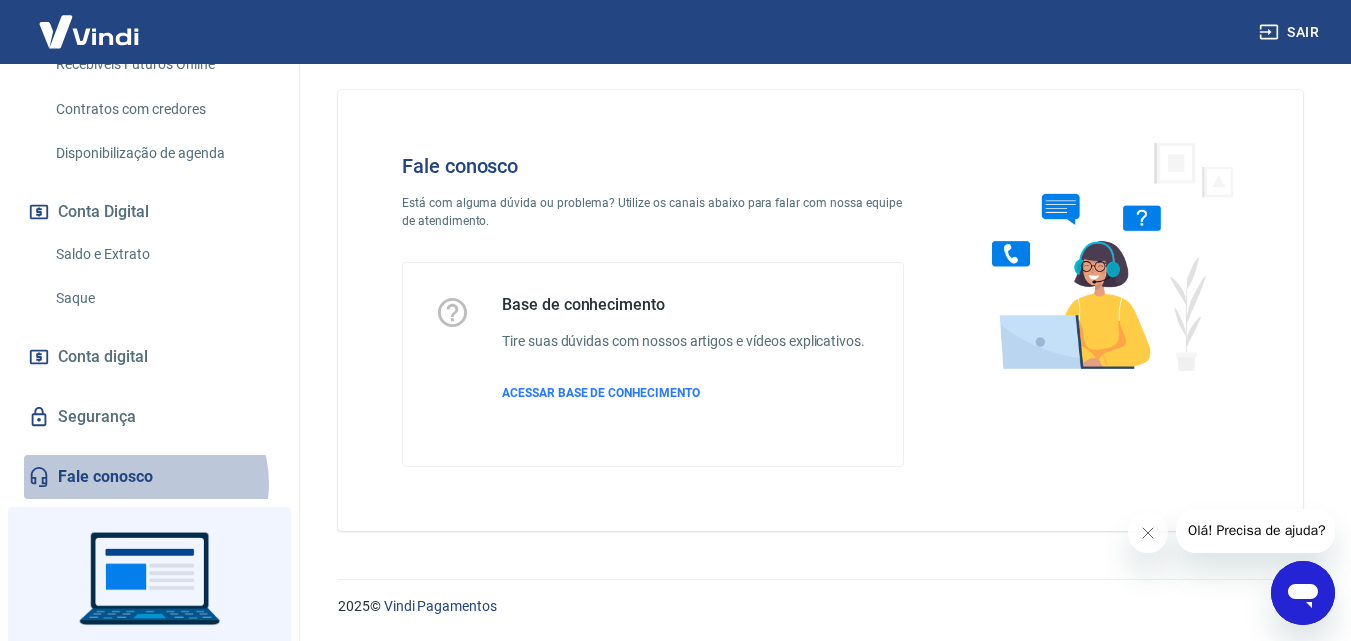 click on "Fale conosco" at bounding box center (149, 477) 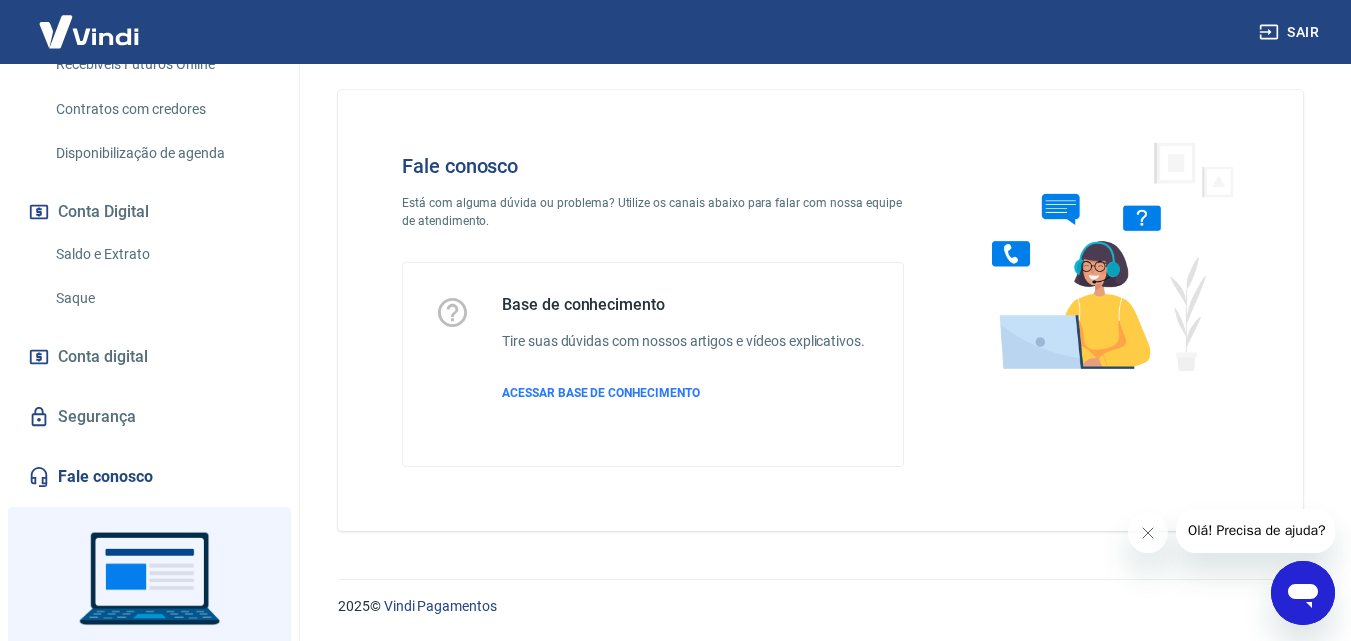 click 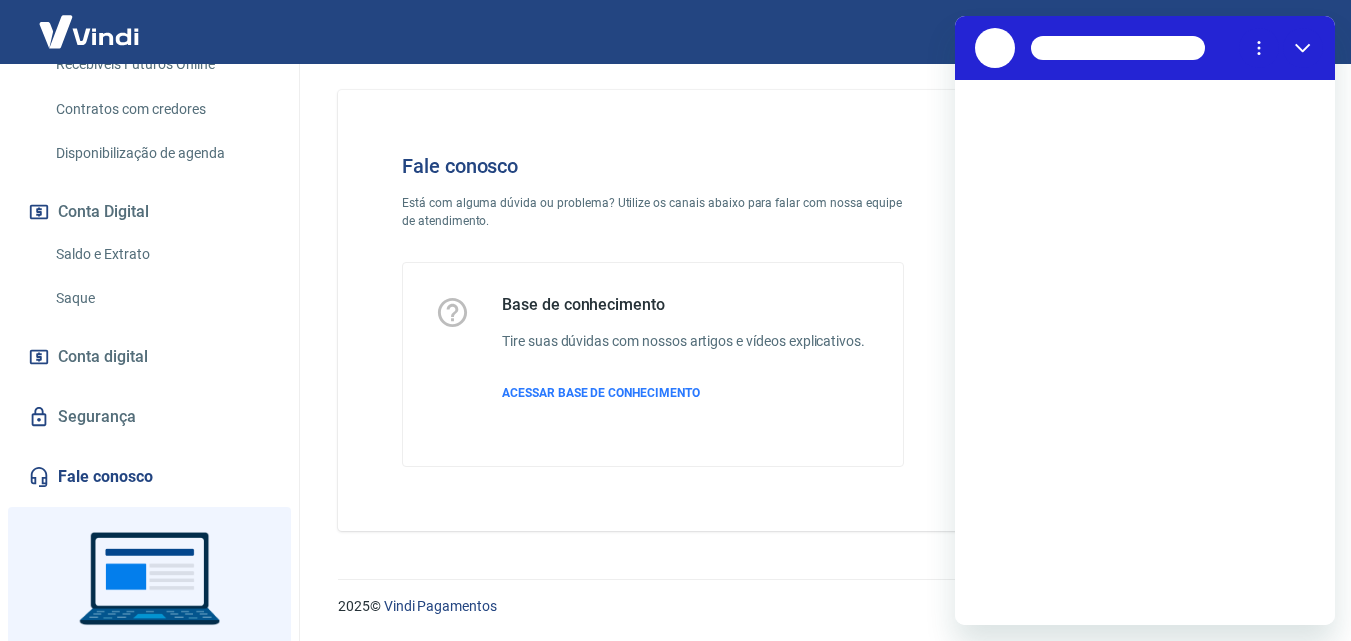 scroll, scrollTop: 0, scrollLeft: 0, axis: both 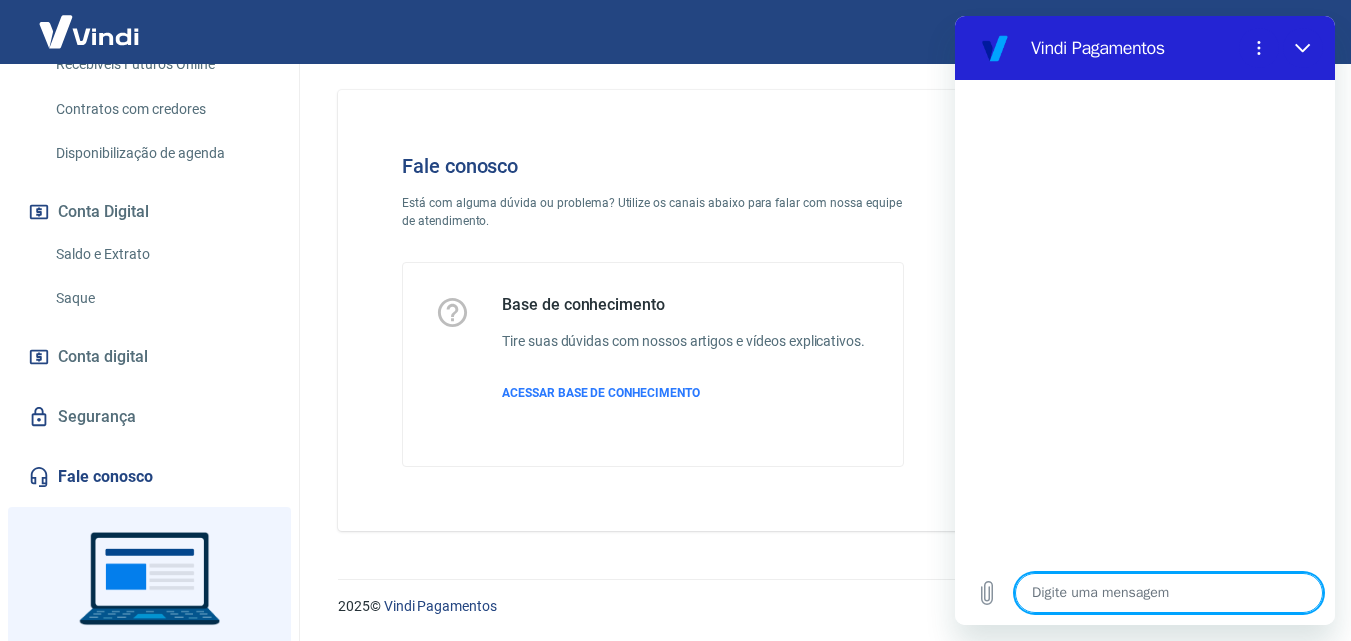 type on "x" 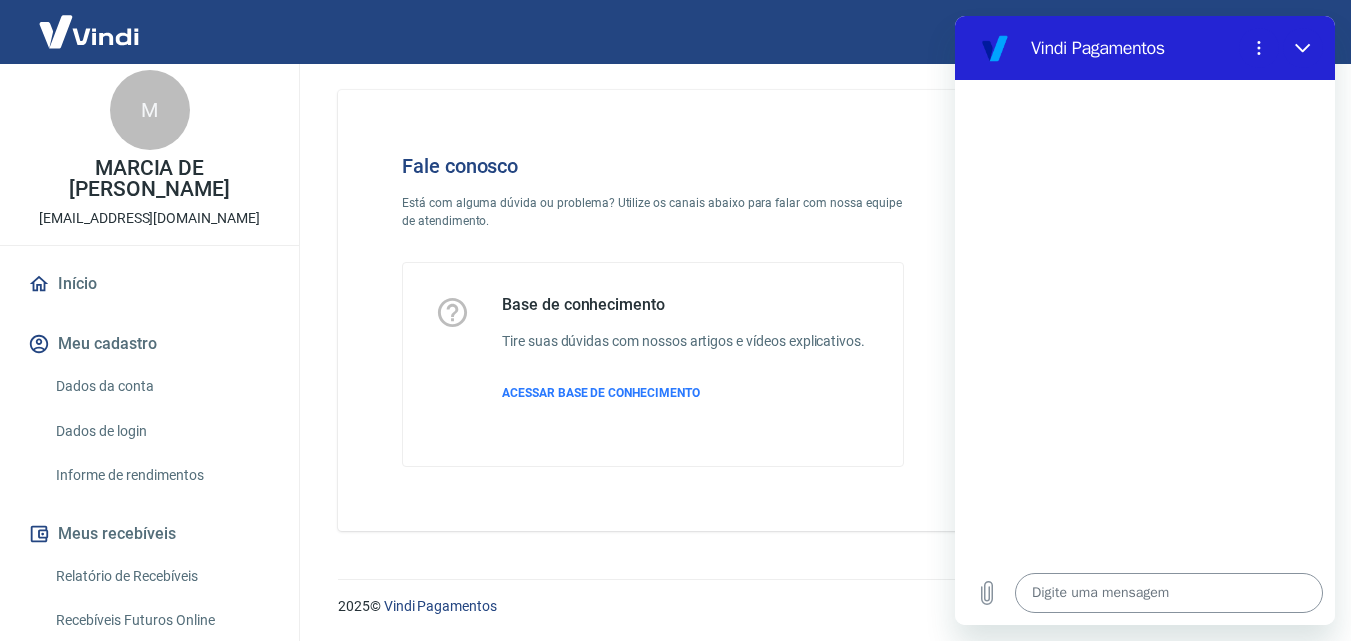 scroll, scrollTop: 0, scrollLeft: 0, axis: both 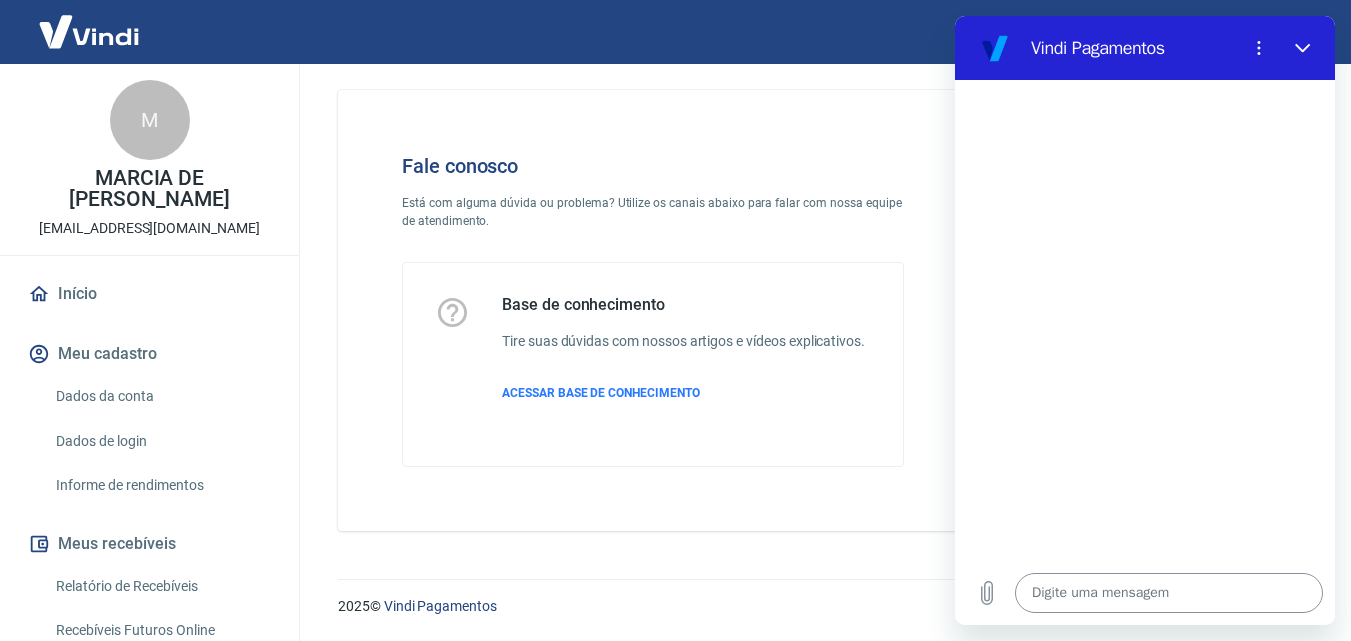 click at bounding box center (1169, 593) 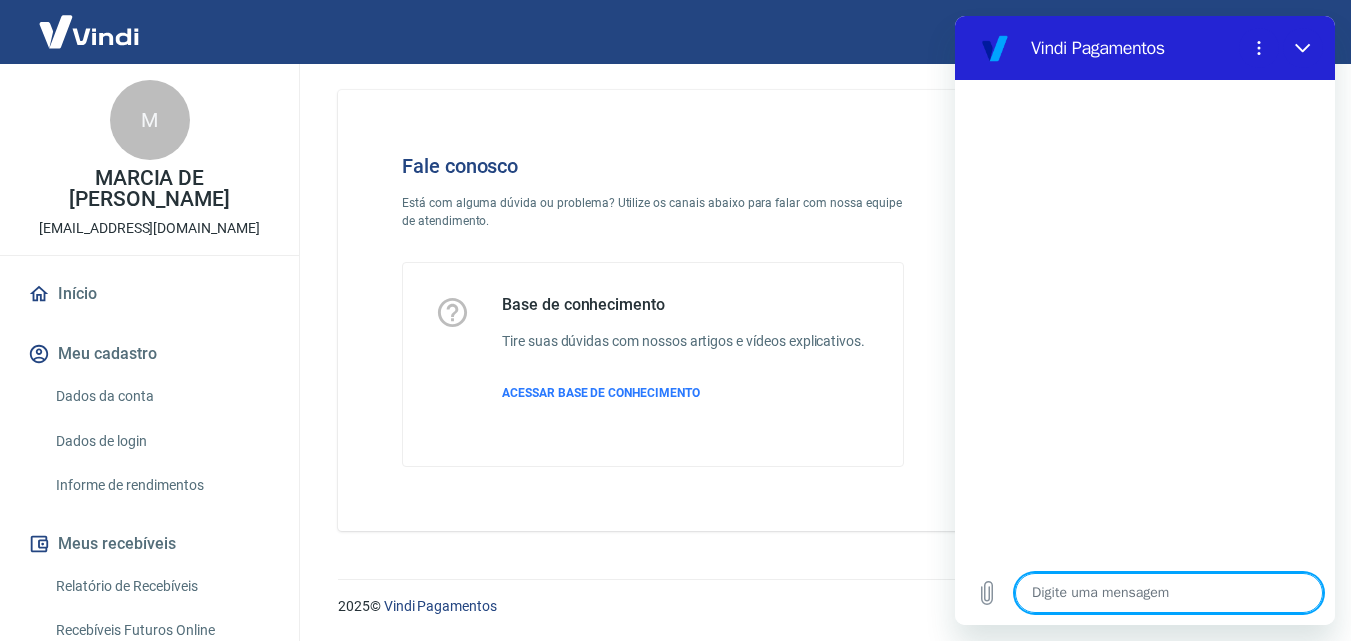 type on "B" 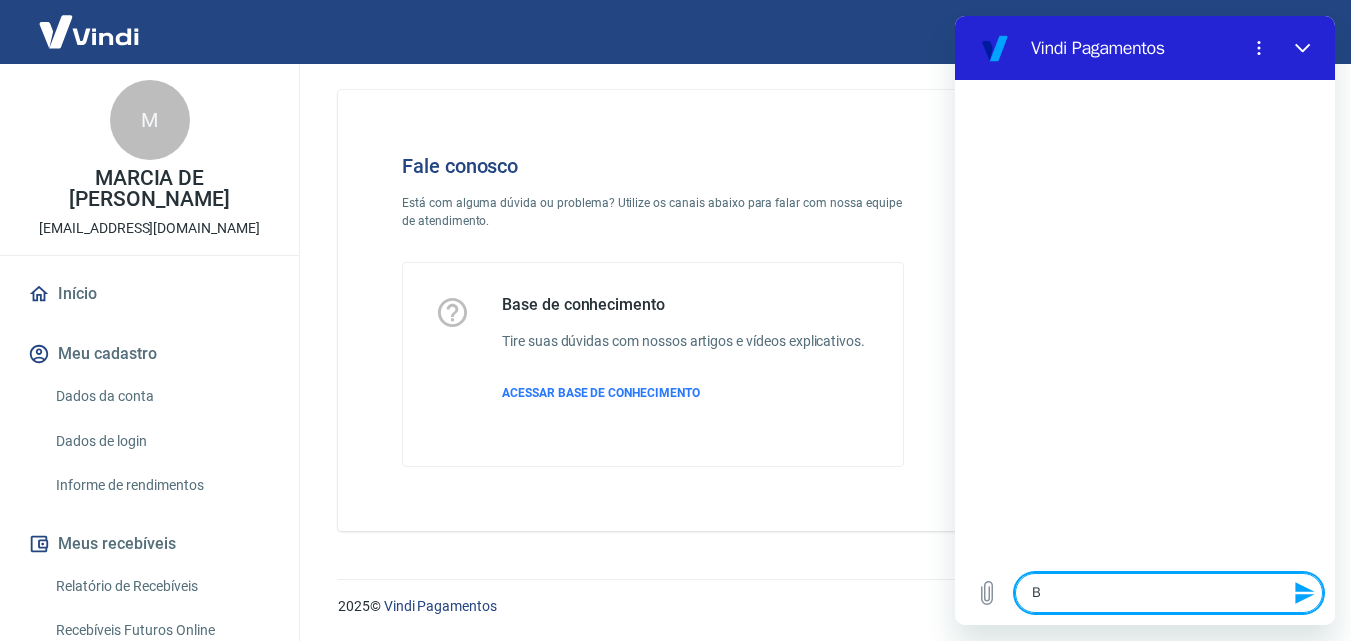 type on "Bo" 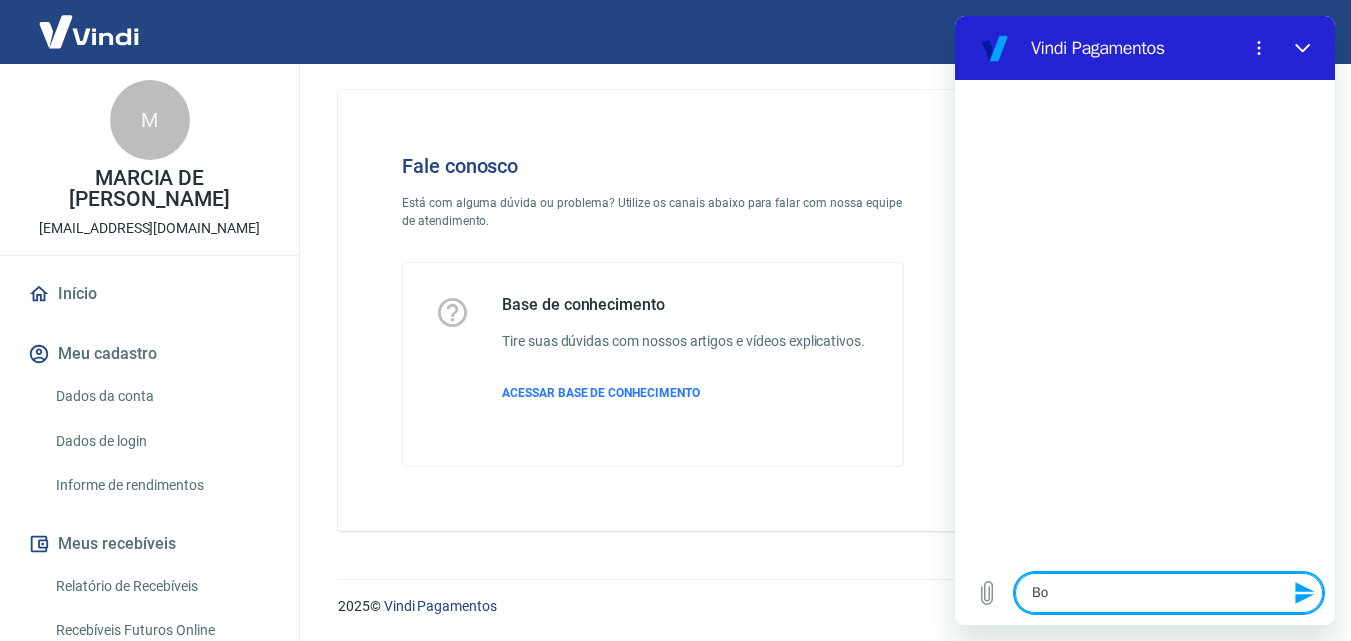 type on "Bom" 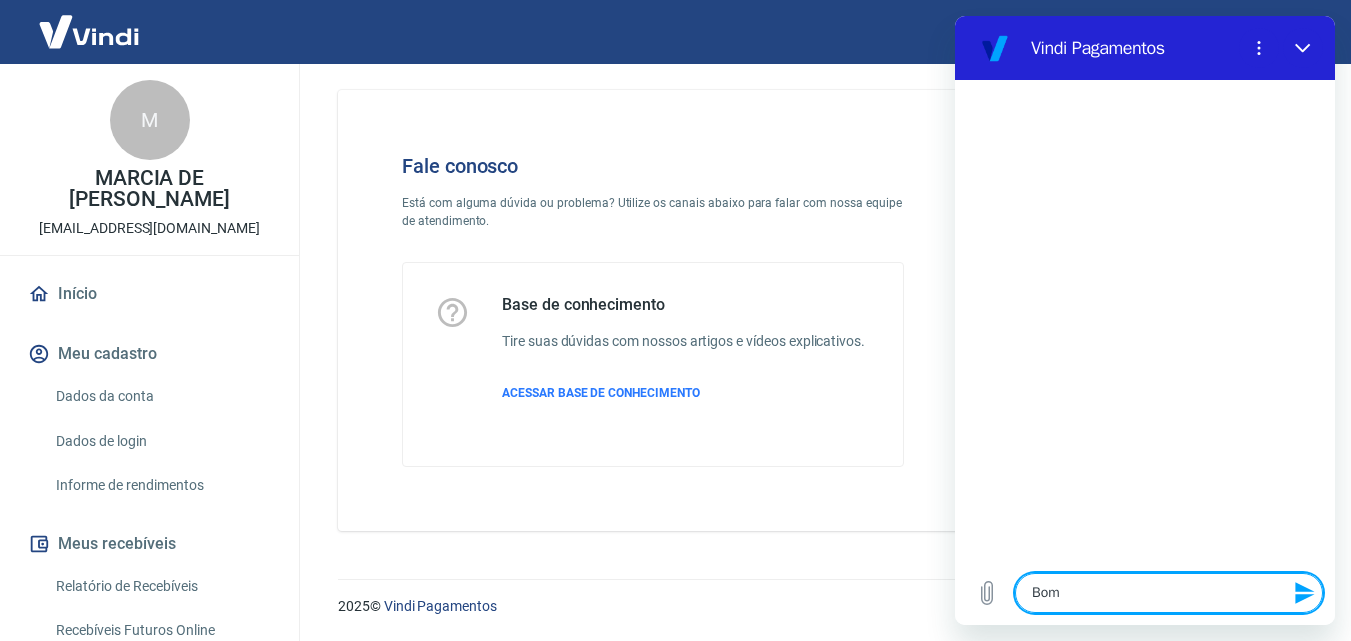 type on "Bom" 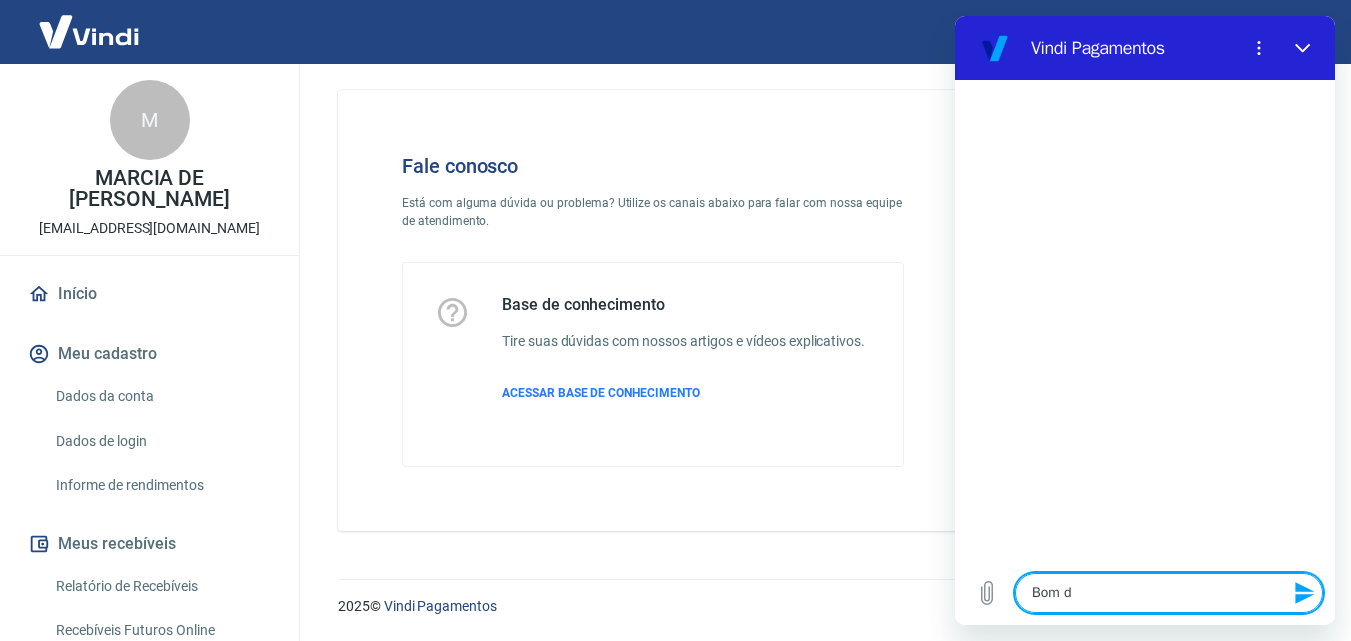 type on "x" 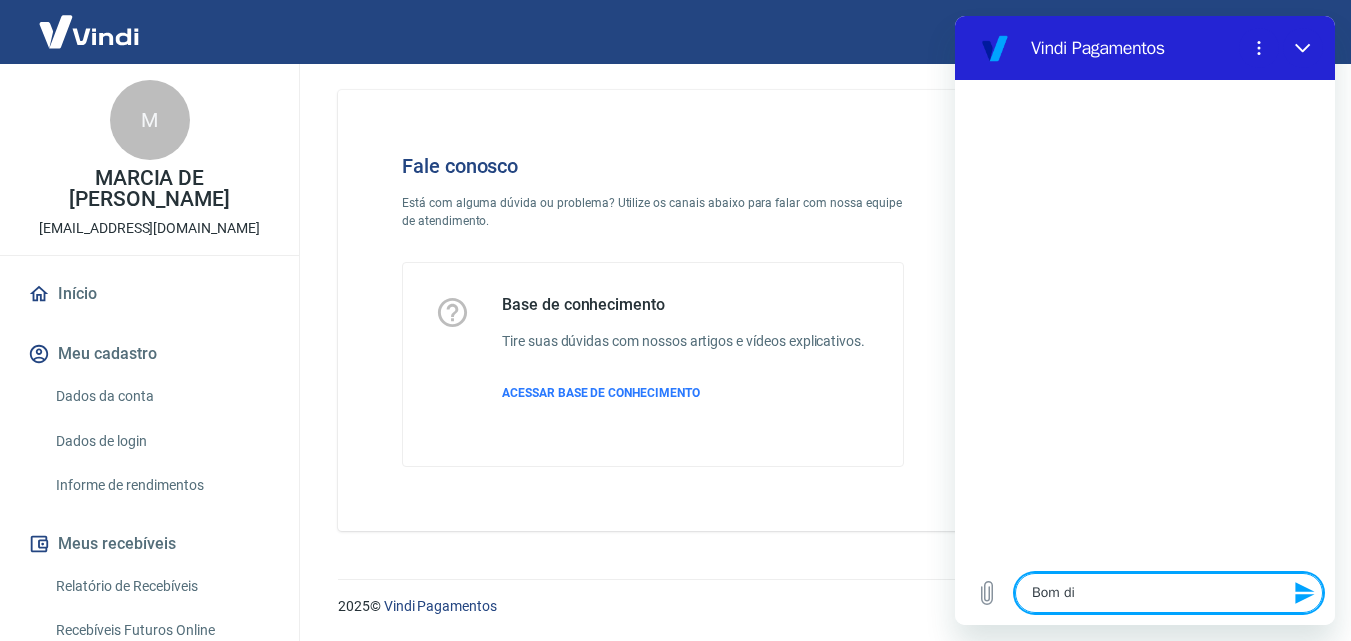 type on "Bom dia" 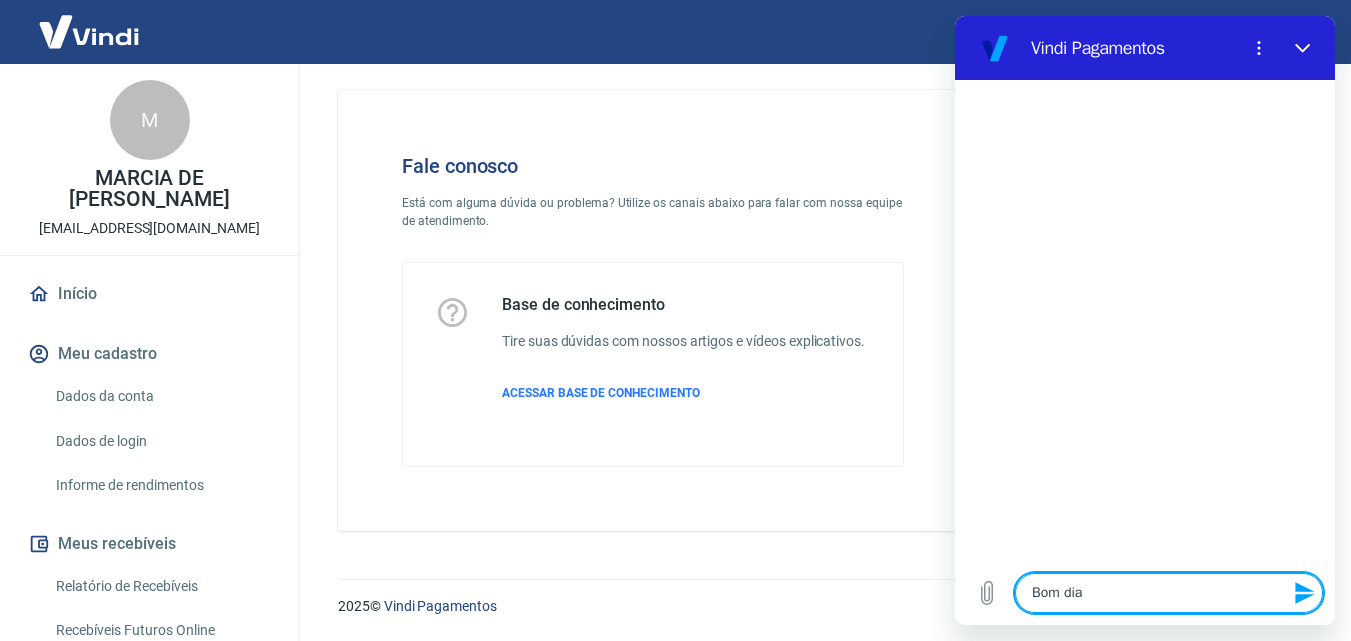 type 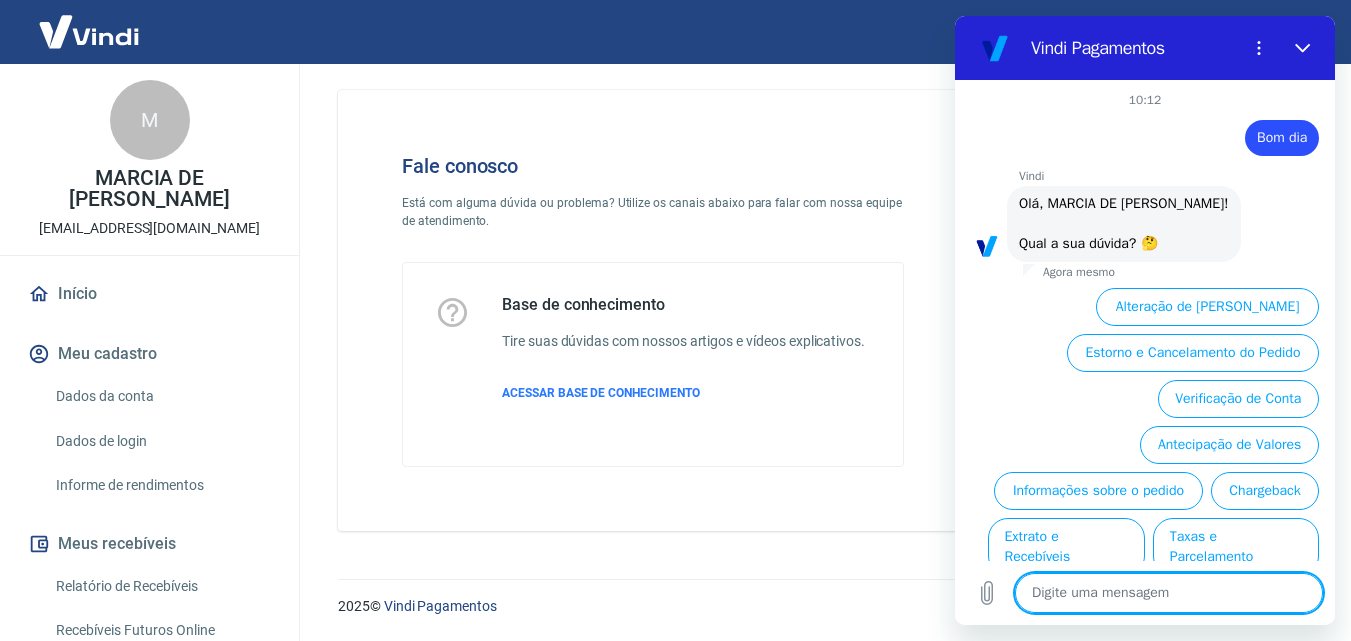 scroll, scrollTop: 112, scrollLeft: 0, axis: vertical 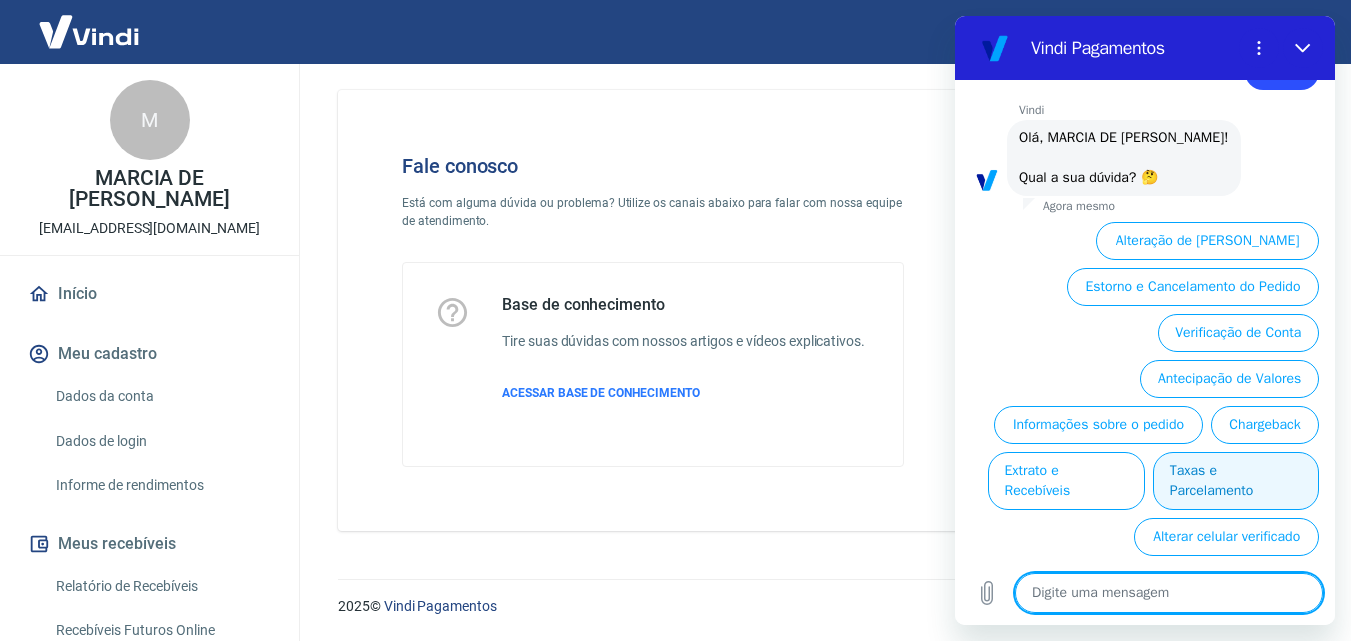 click on "Taxas e Parcelamento" at bounding box center [1236, 481] 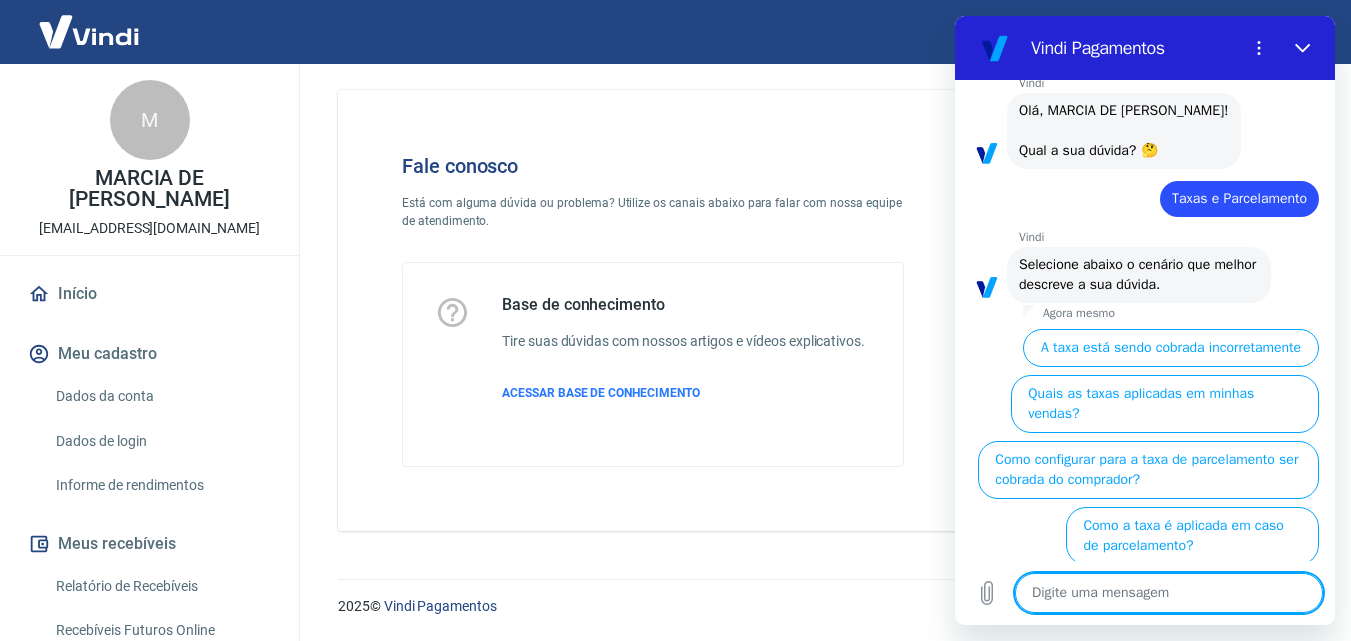 scroll, scrollTop: 148, scrollLeft: 0, axis: vertical 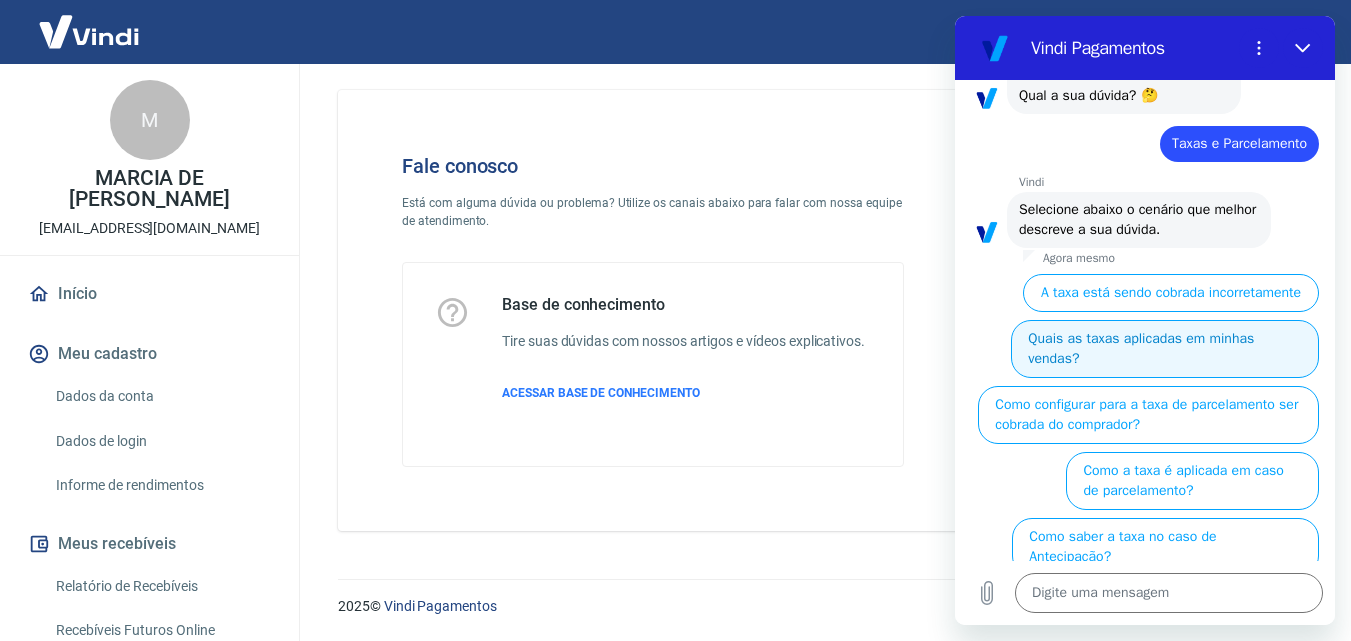 click on "Quais as taxas aplicadas em minhas vendas?" at bounding box center (1165, 349) 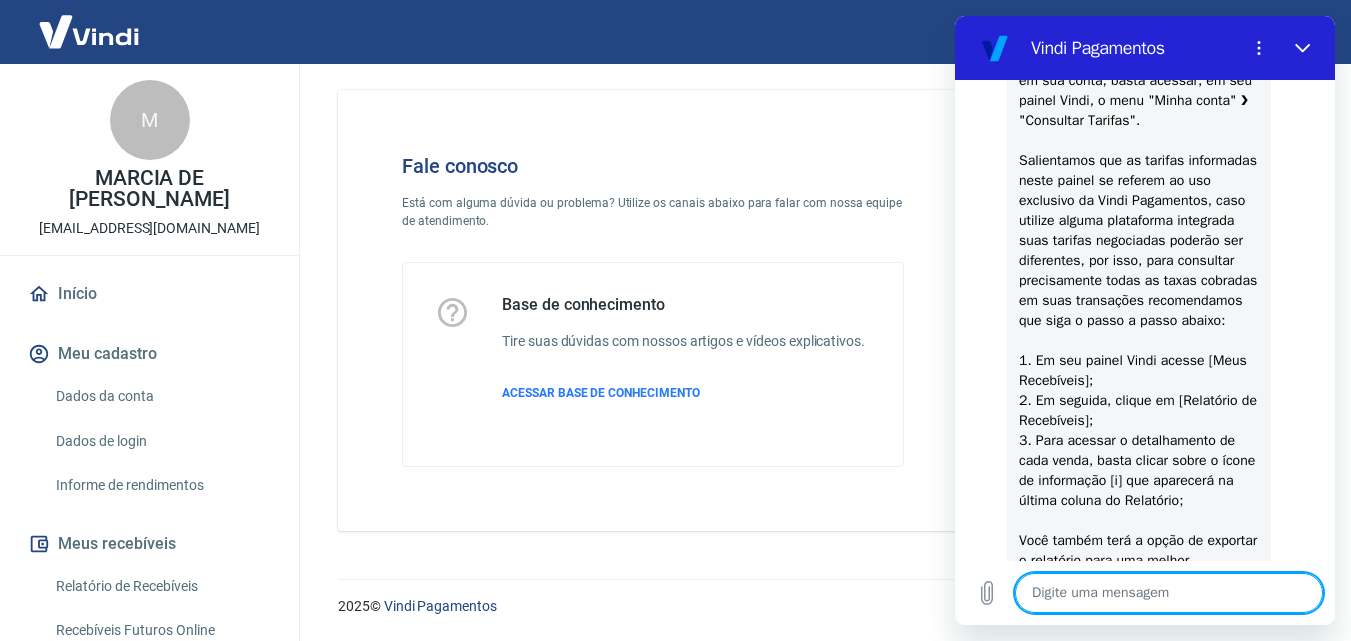 scroll, scrollTop: 402, scrollLeft: 0, axis: vertical 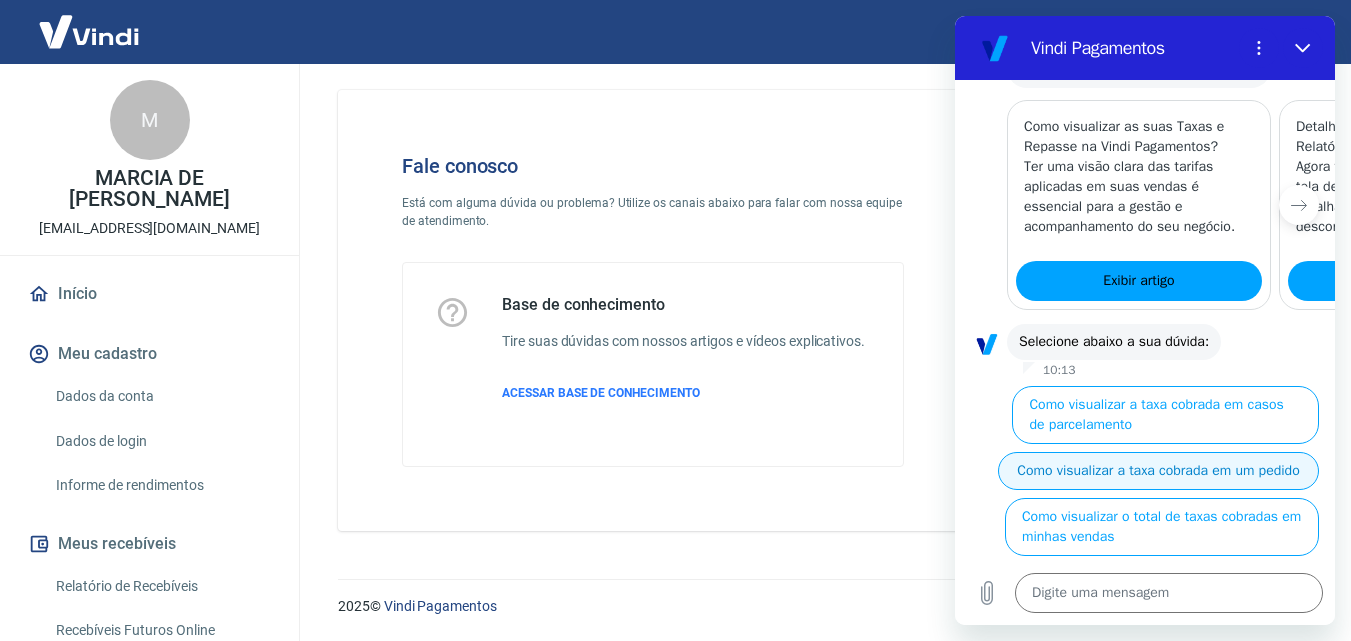 click on "Como visualizar a taxa cobrada em um pedido" at bounding box center [1158, 471] 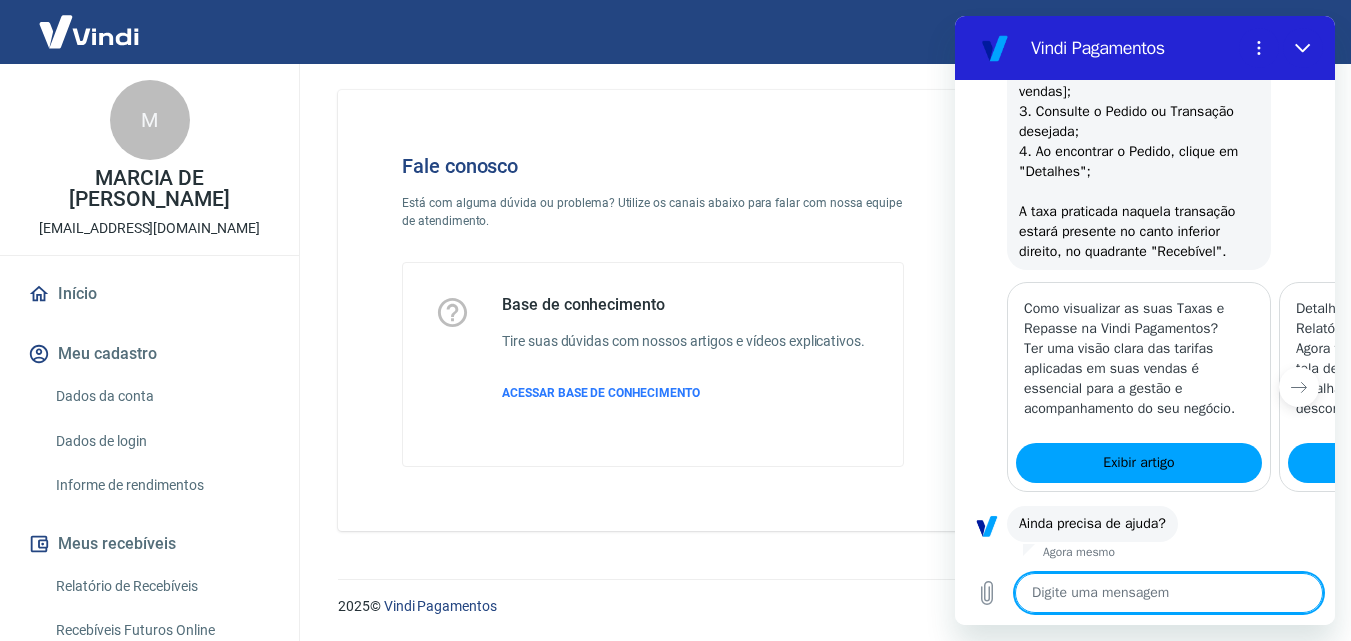 scroll, scrollTop: 1446, scrollLeft: 0, axis: vertical 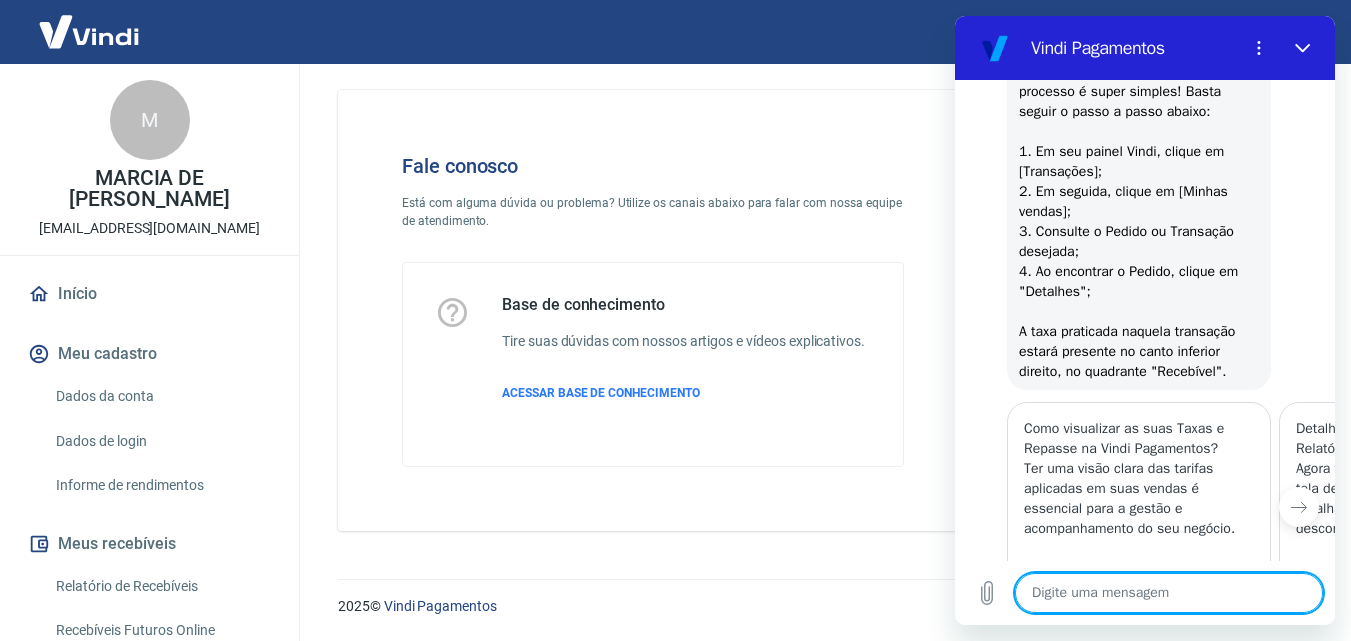 type on "x" 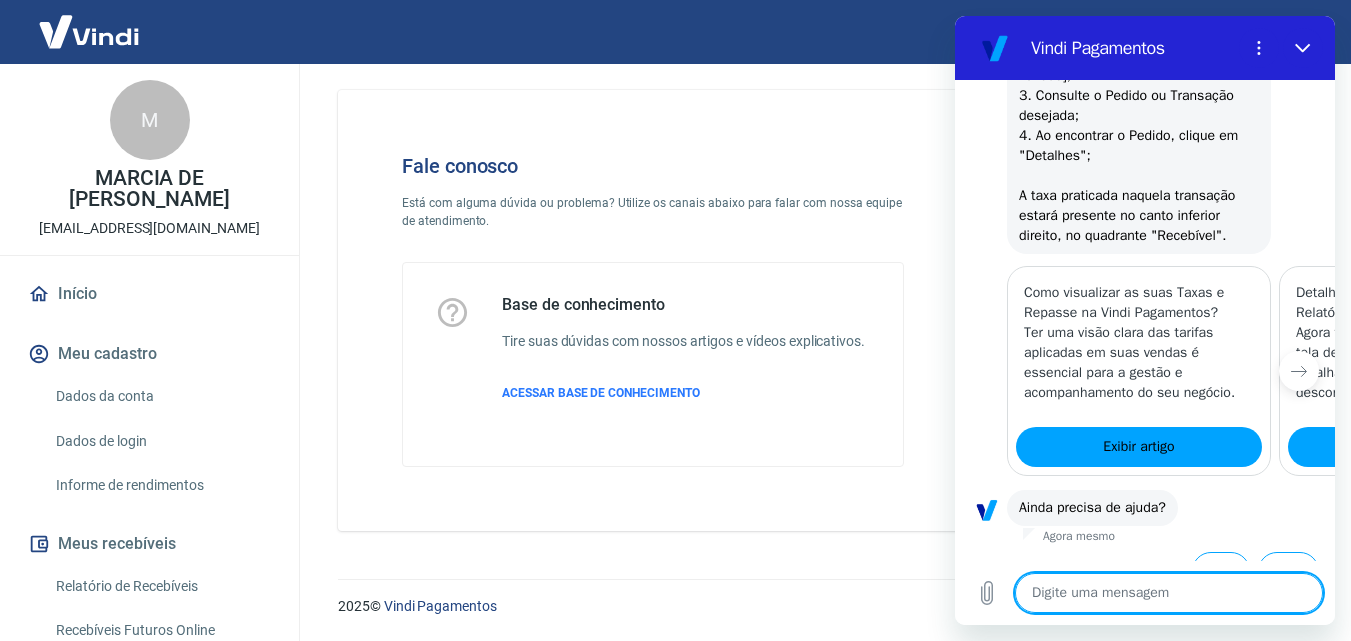 scroll, scrollTop: 1696, scrollLeft: 0, axis: vertical 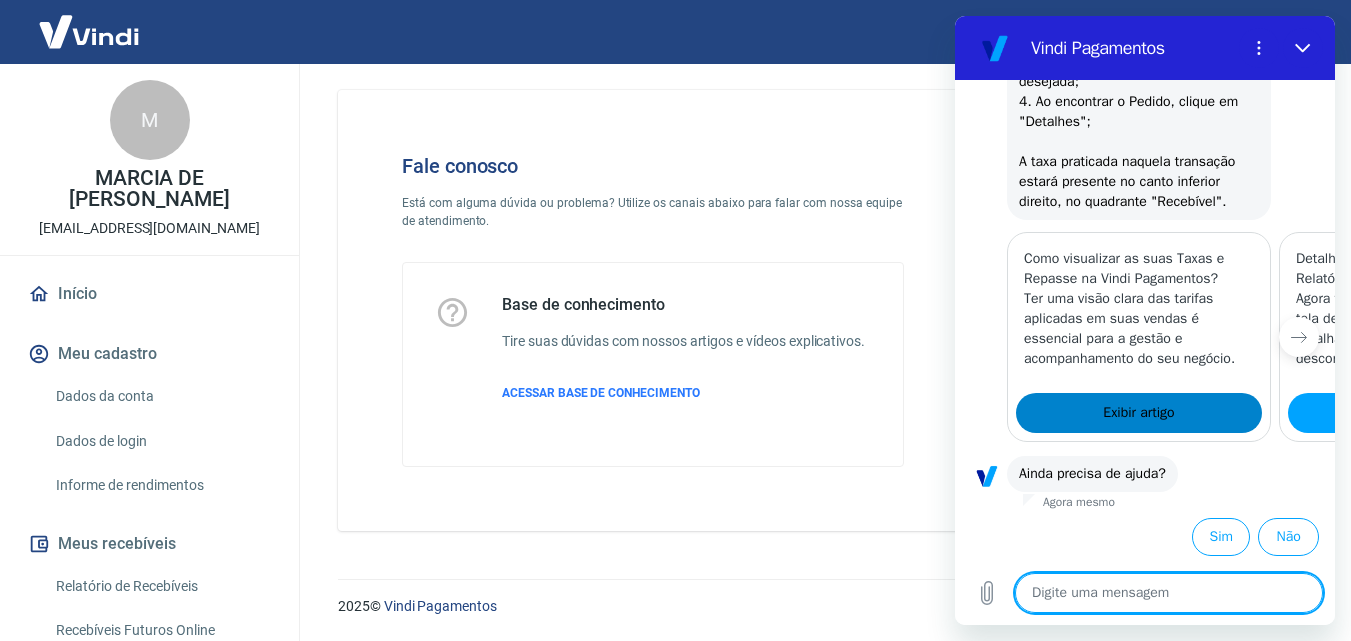 type on "G" 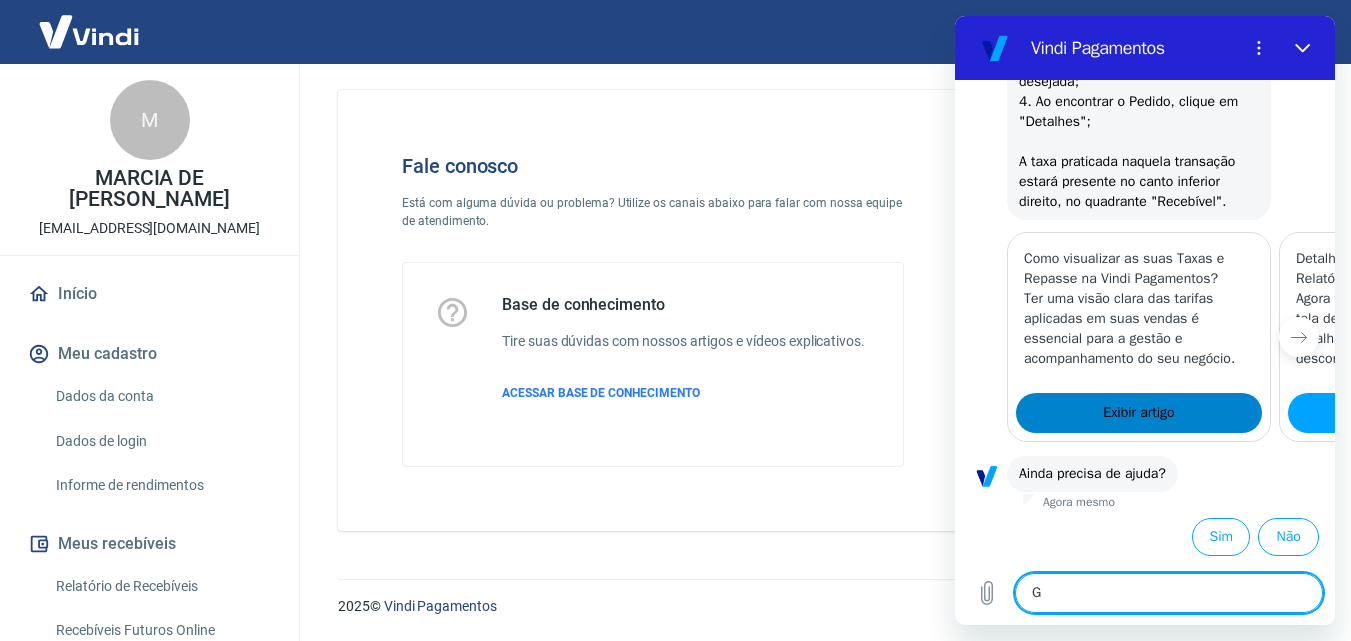 type on "x" 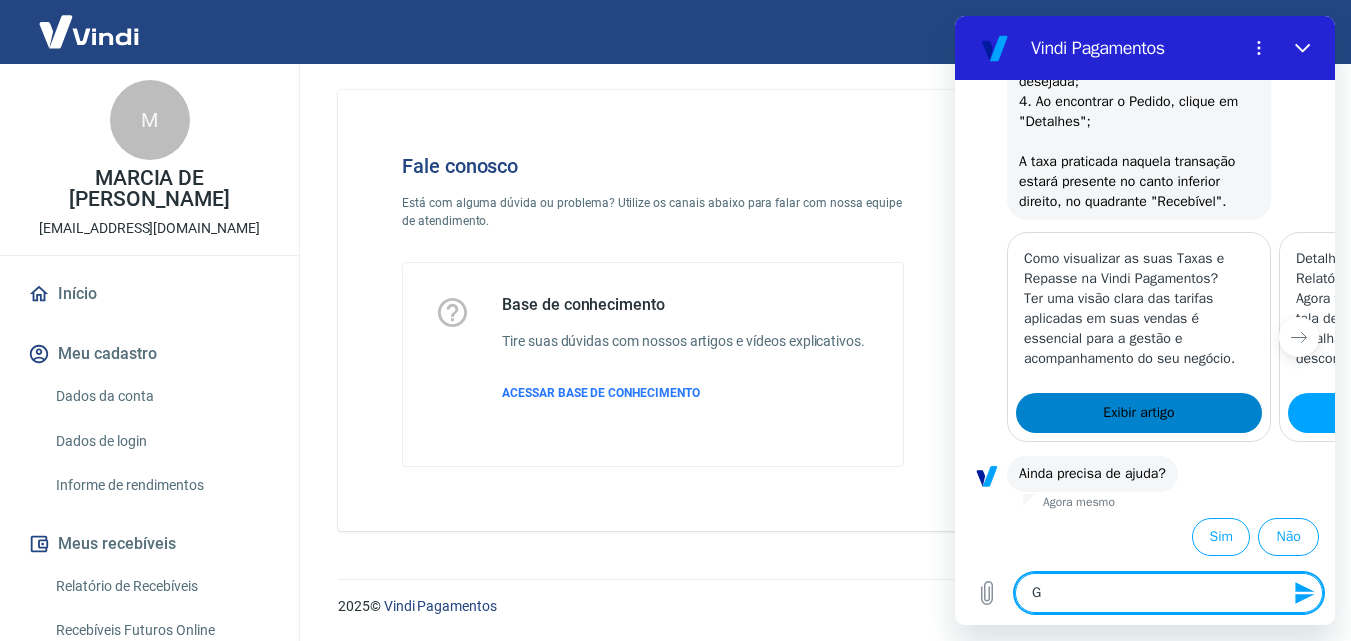 type on "Go" 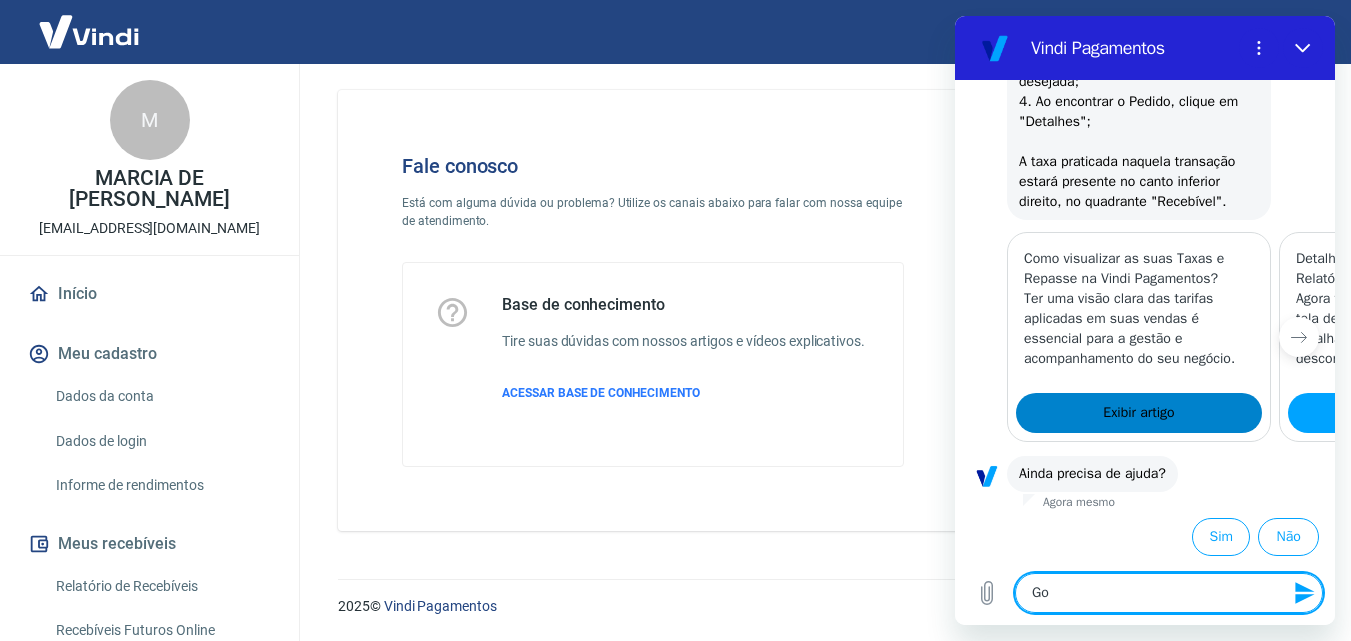 type on "Gos" 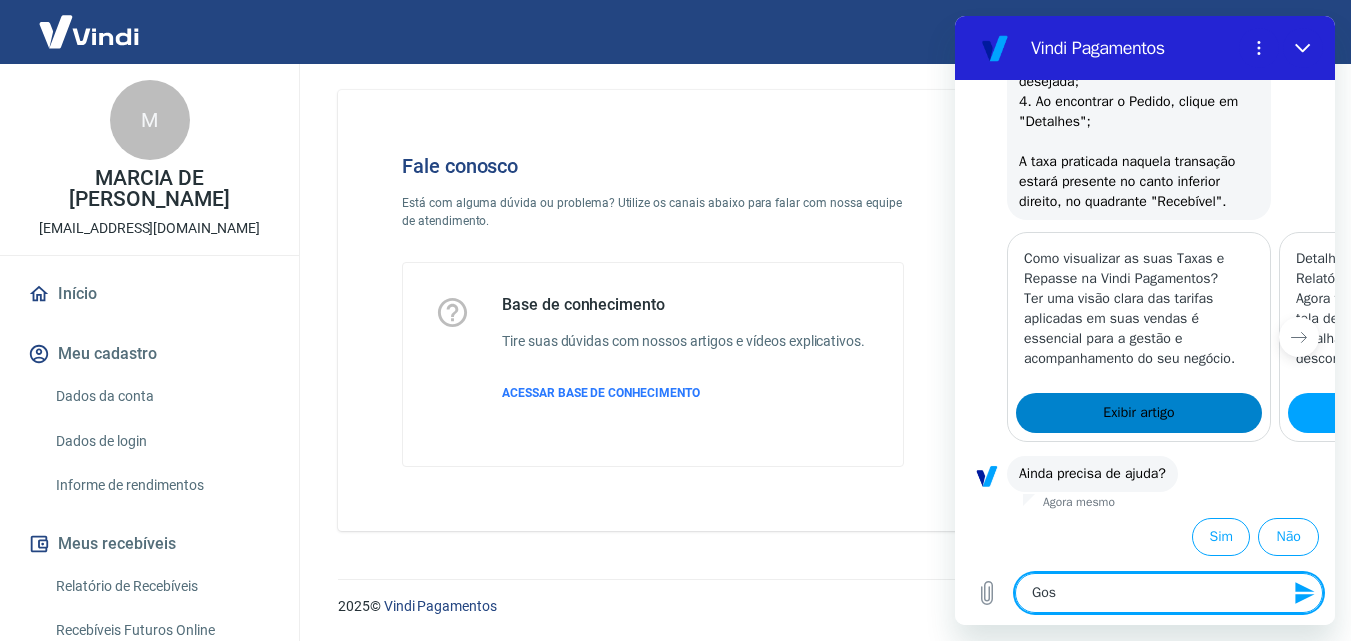 type on "Gost" 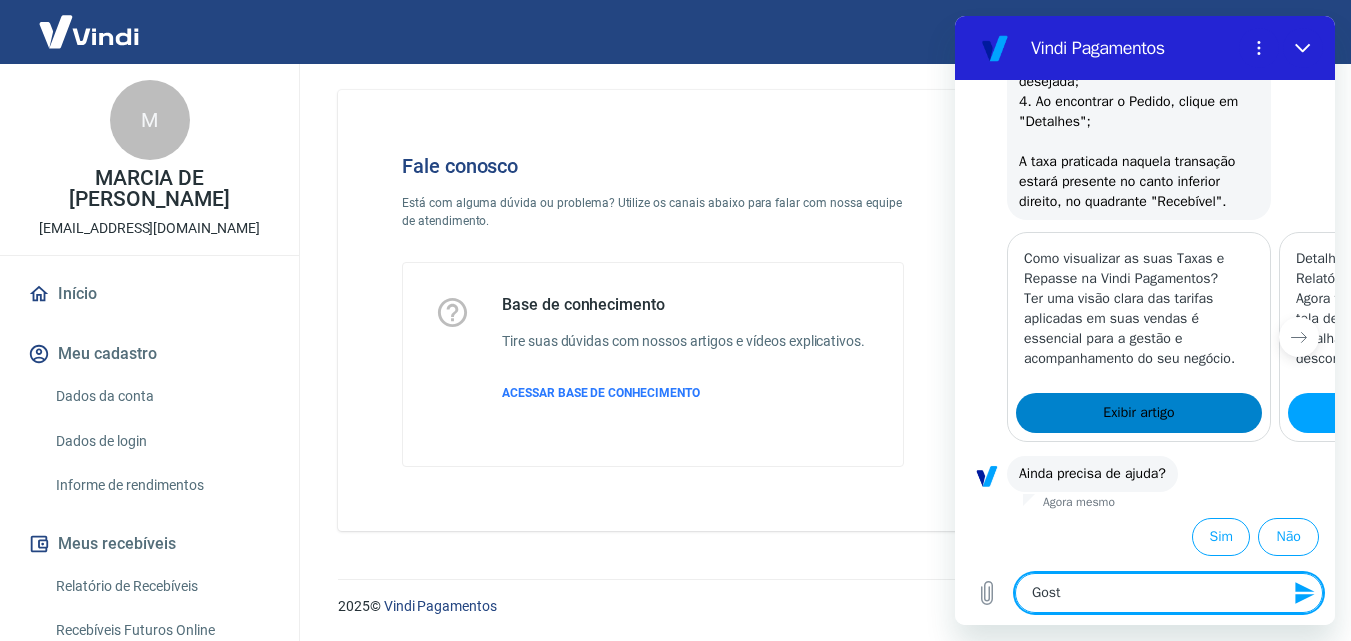 type on "Gosta" 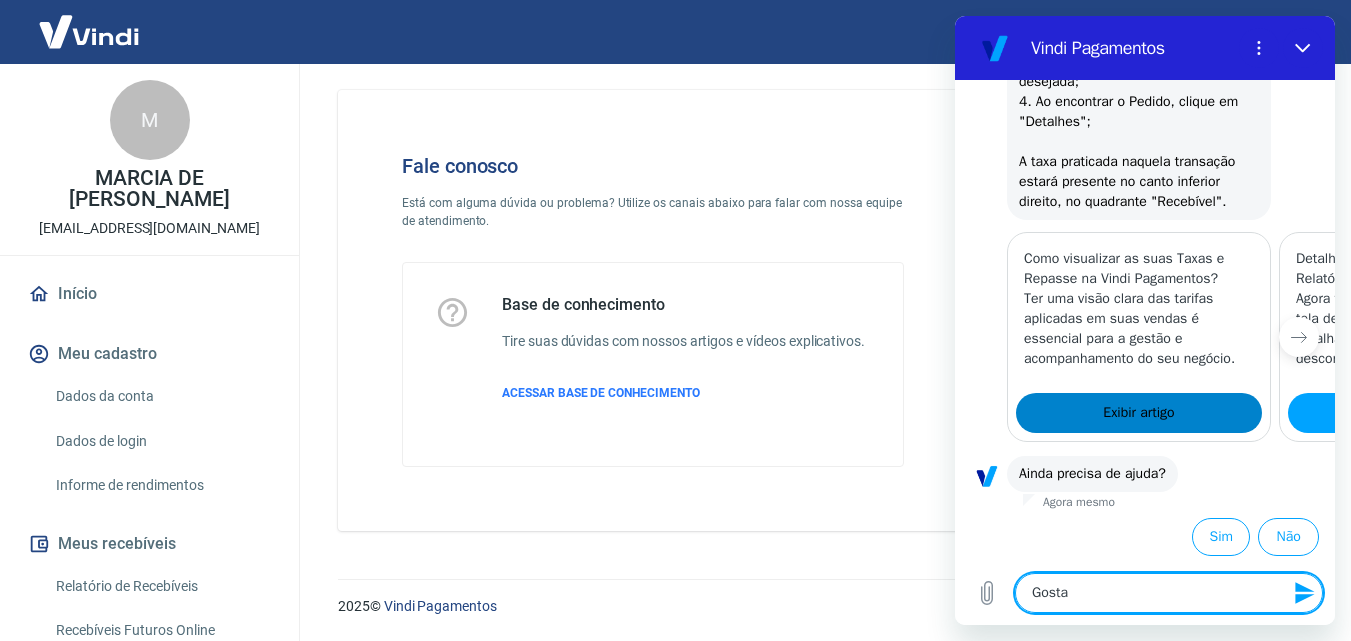 type on "Gostar" 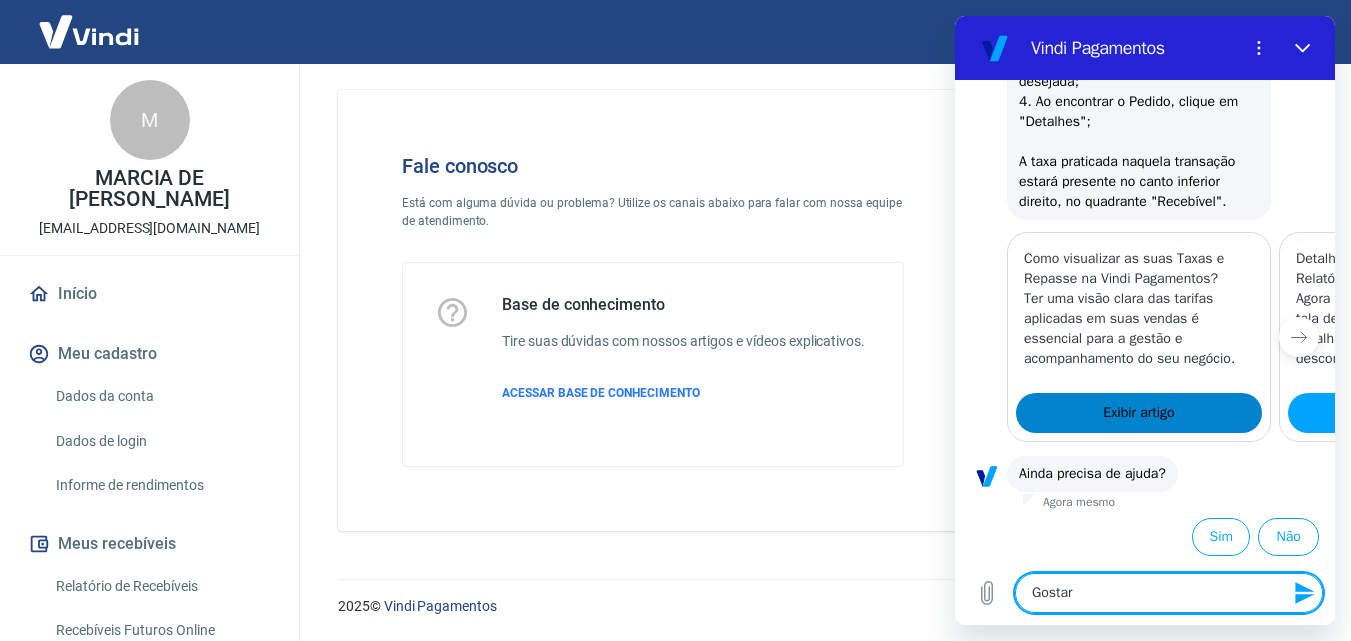 type on "Gostari" 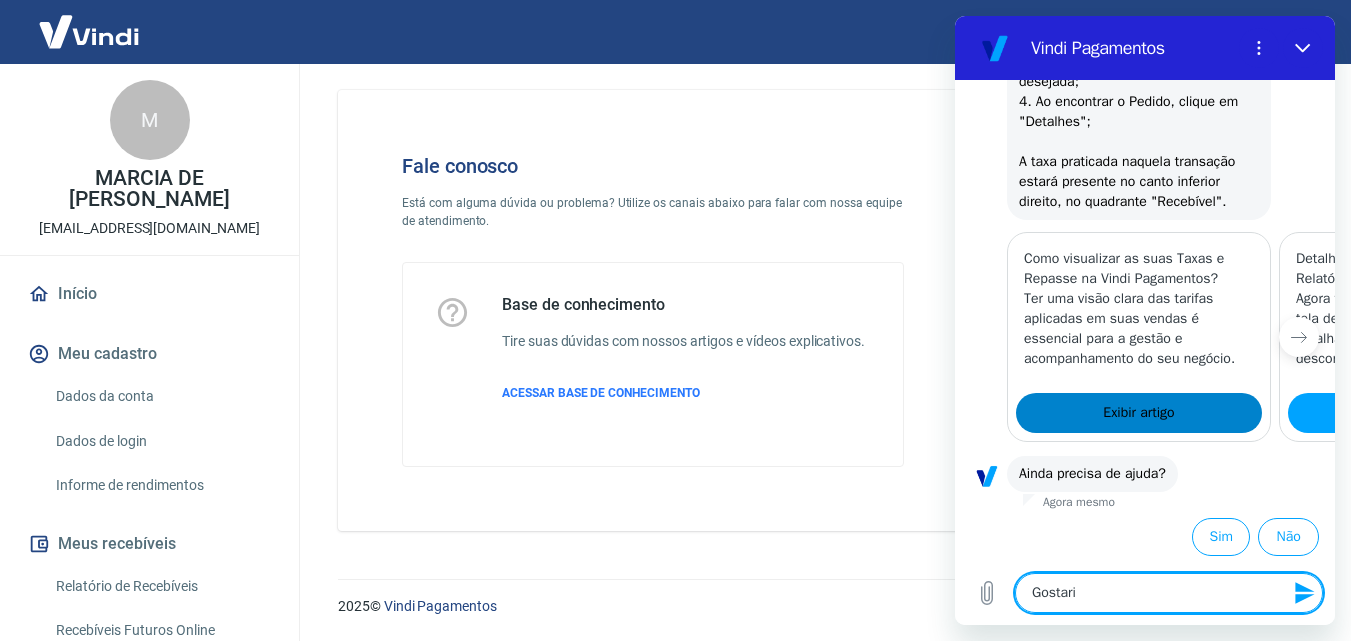 type on "Gostaria" 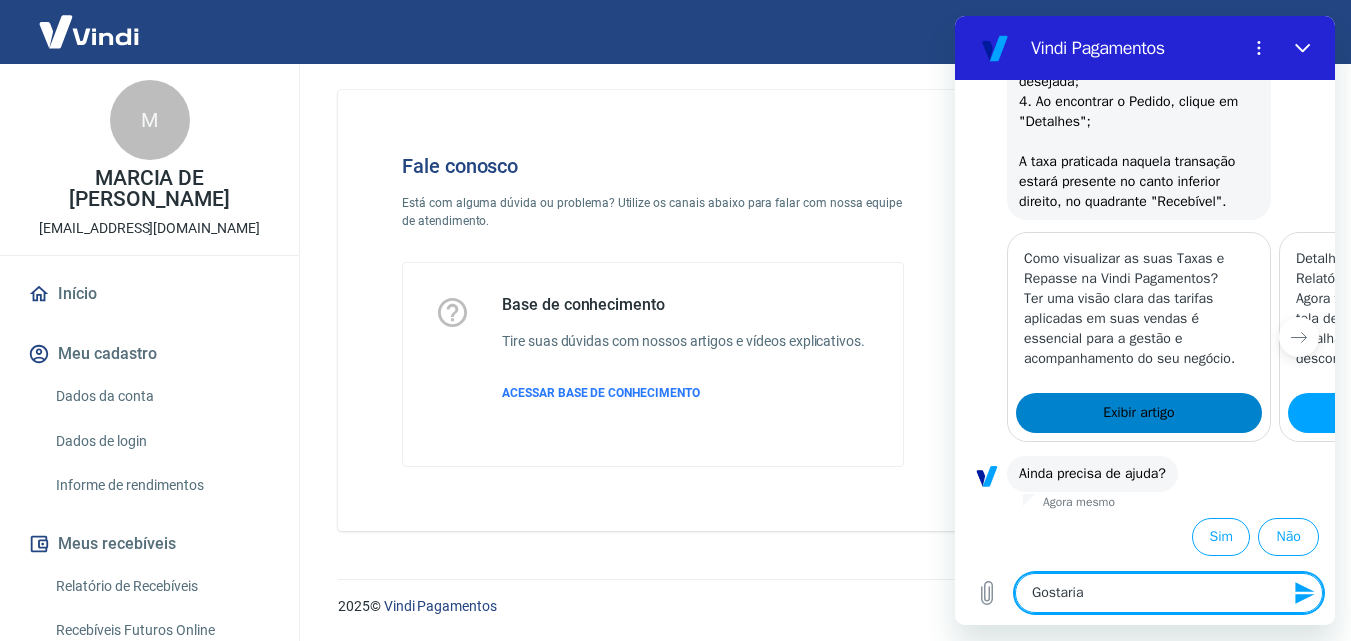type on "Gostaria" 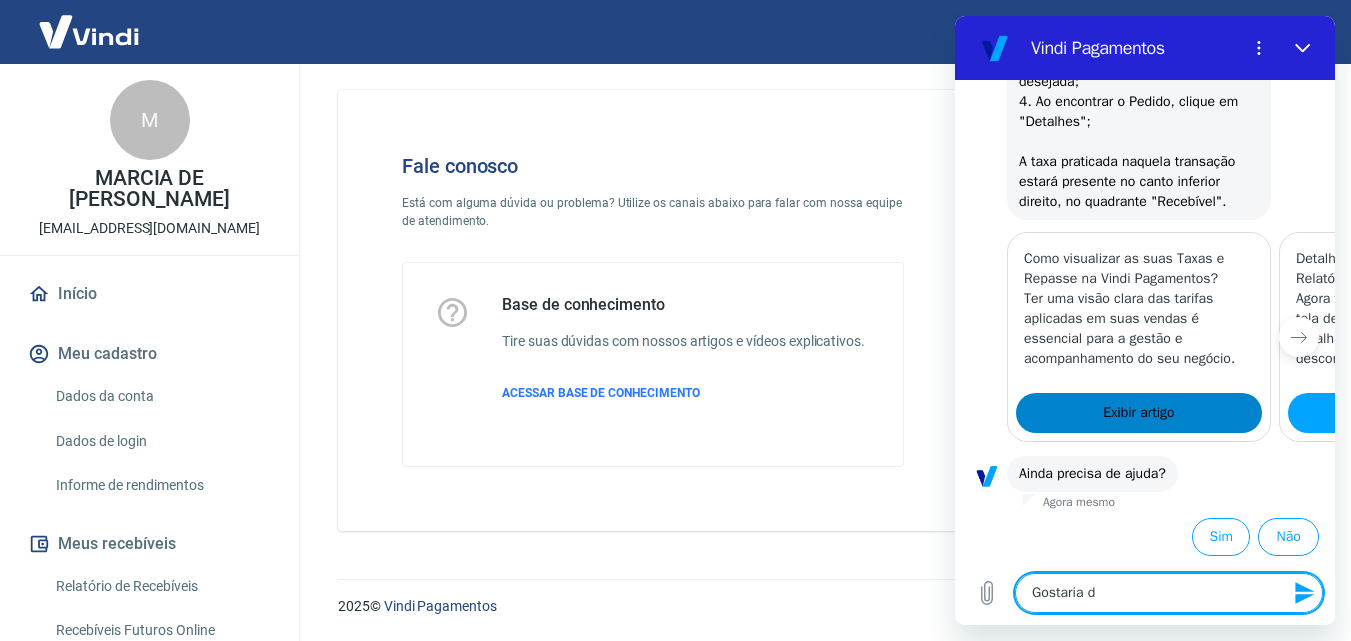 type on "Gostaria de" 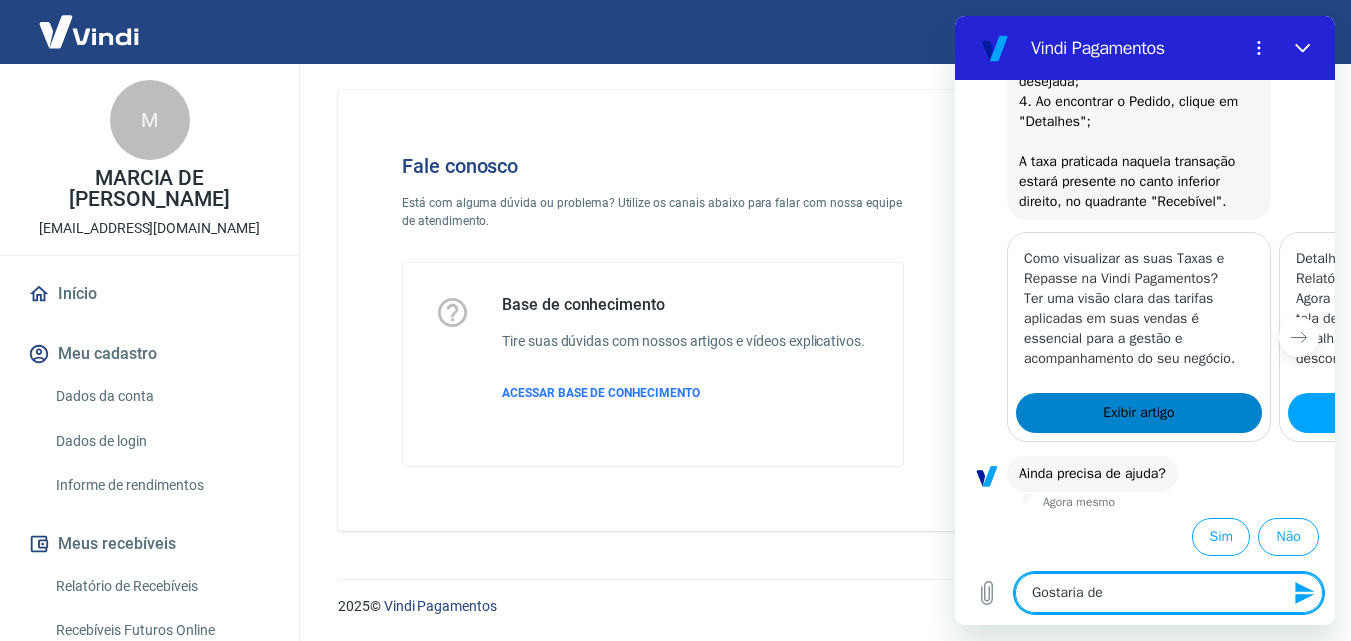 type on "x" 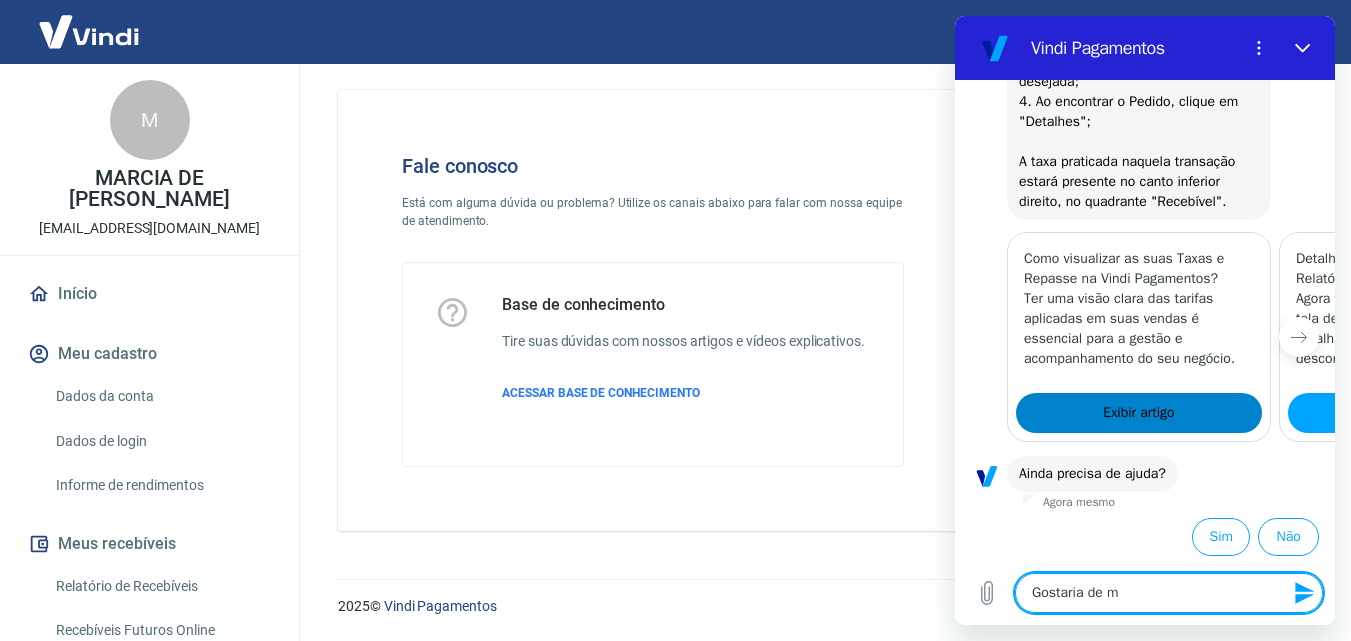 type on "Gostaria de me" 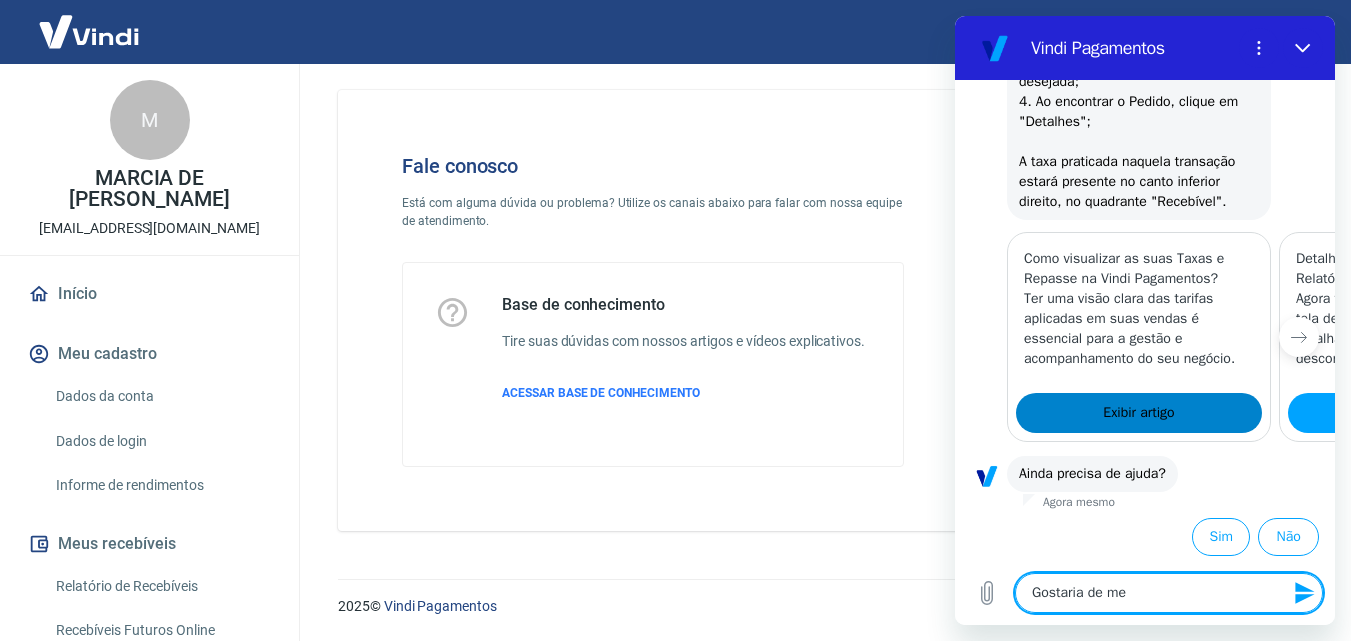 type on "Gostaria de me" 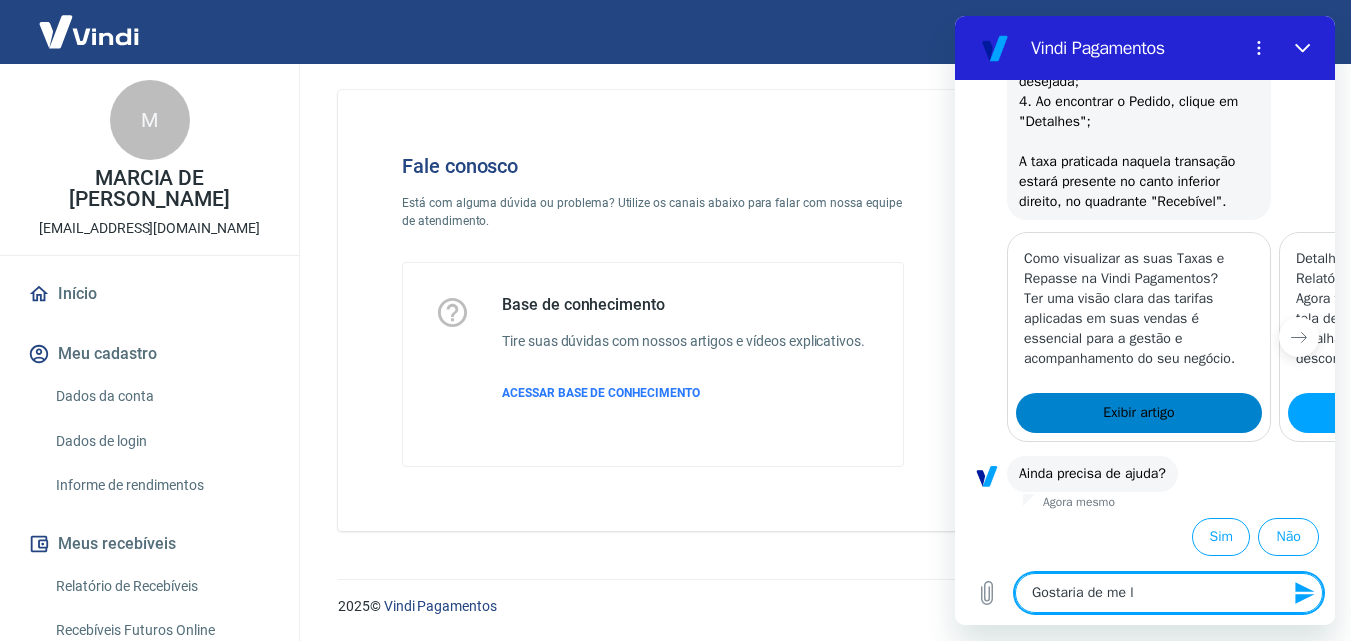 type on "Gostaria de me li" 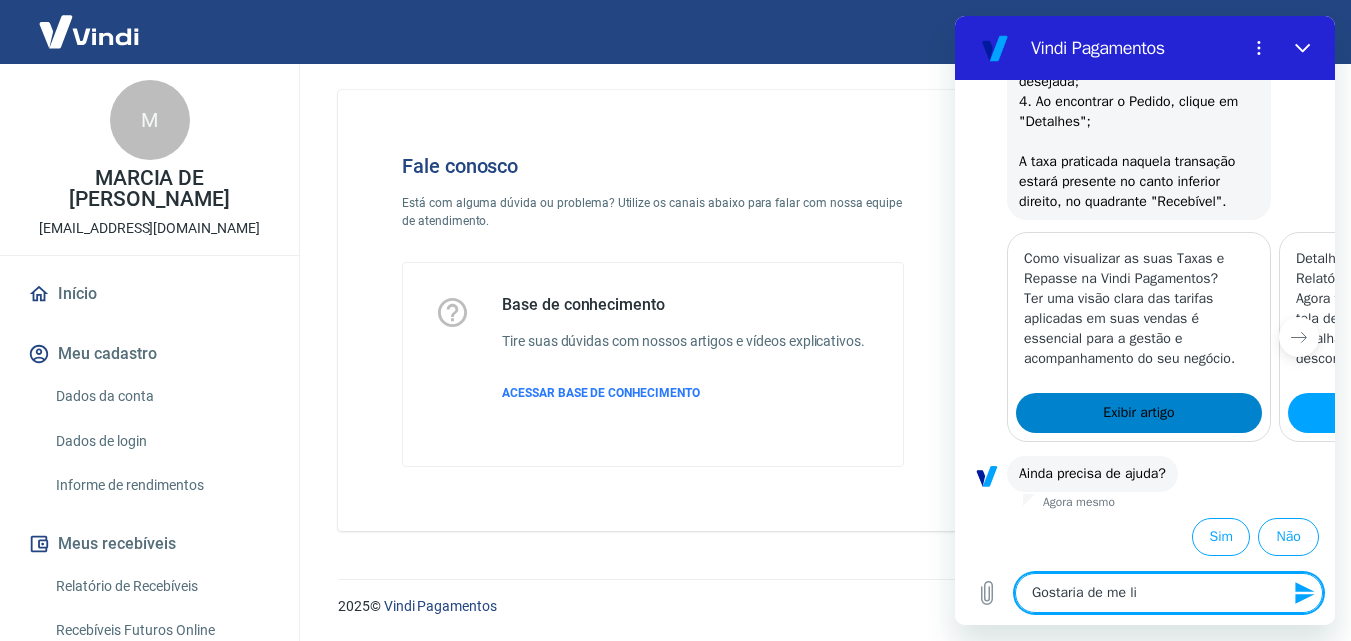 type on "Gostaria de me lig" 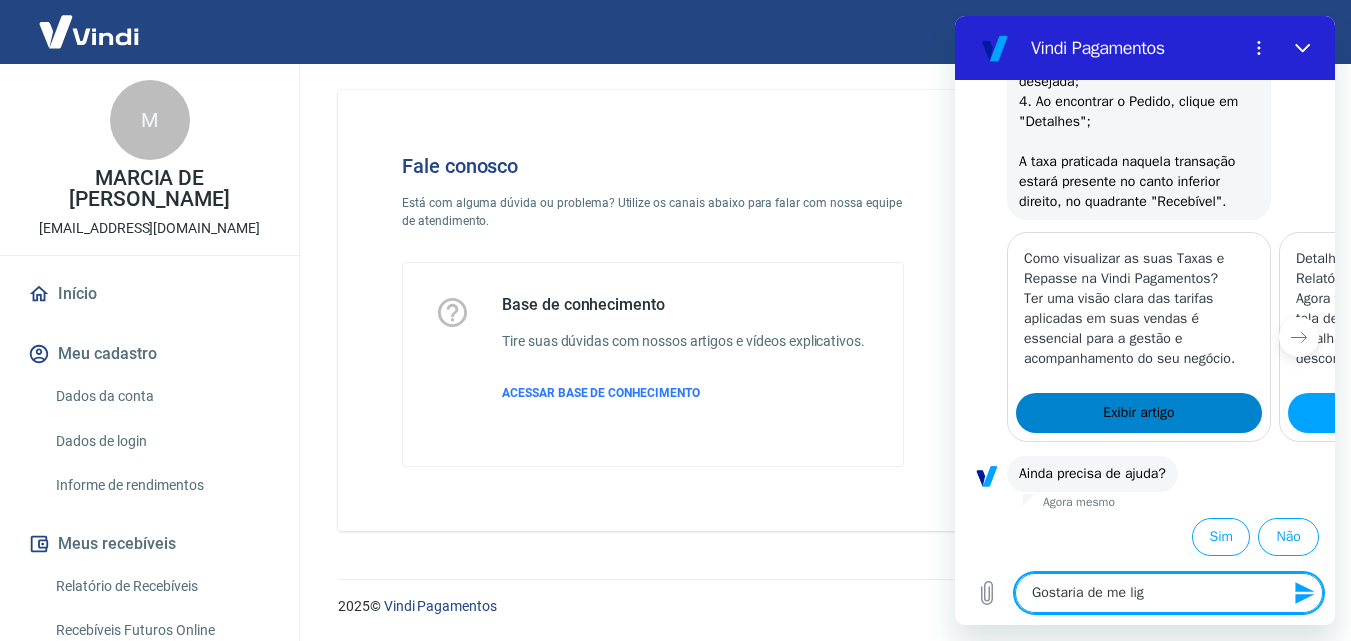 type on "Gostaria de me liga" 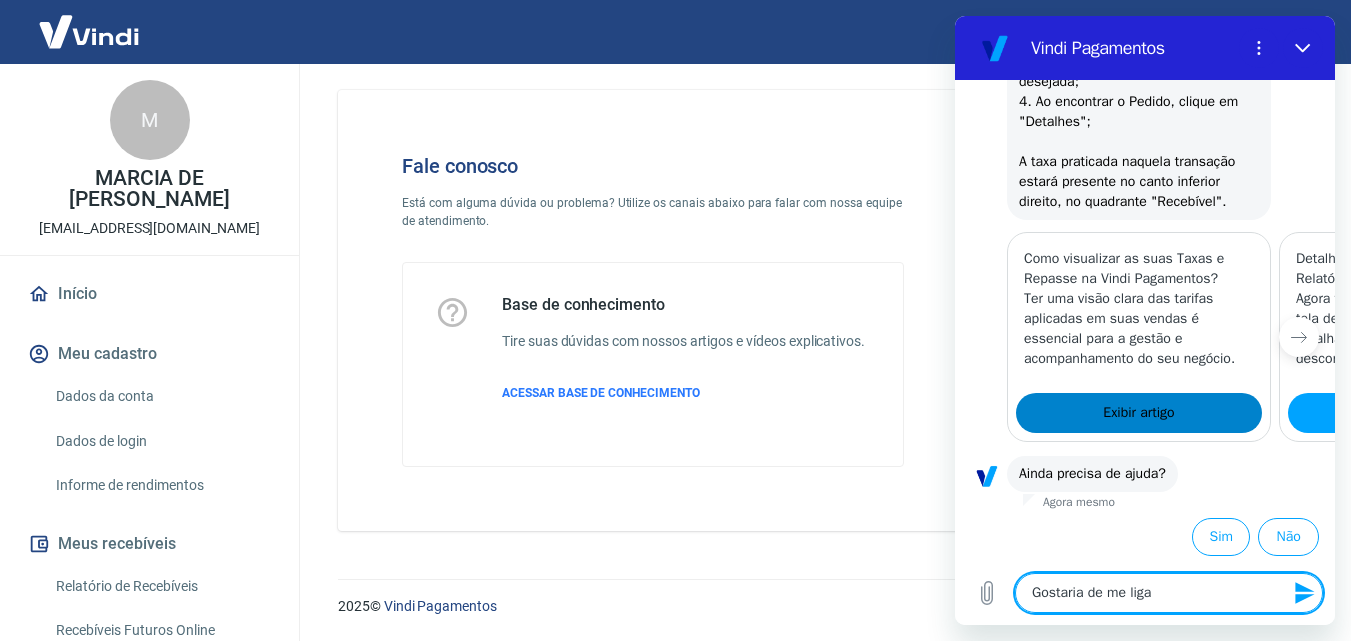 type on "Gostaria de me ligas" 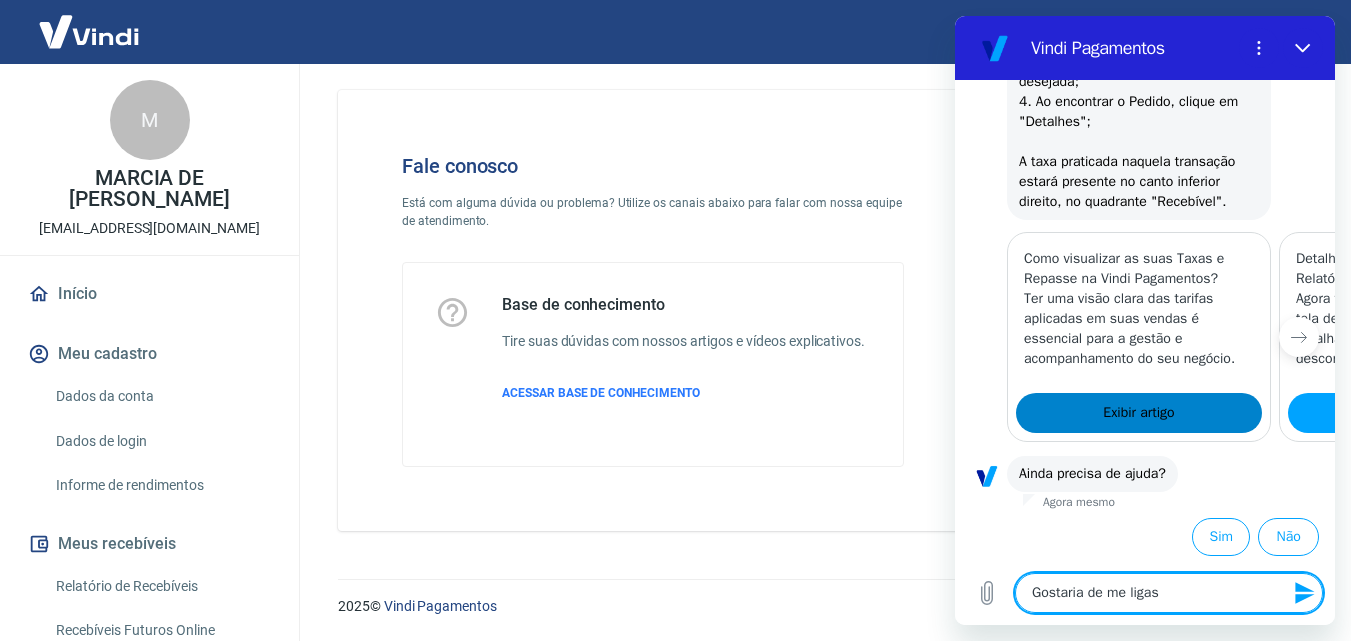 type on "Gostaria de me ligase" 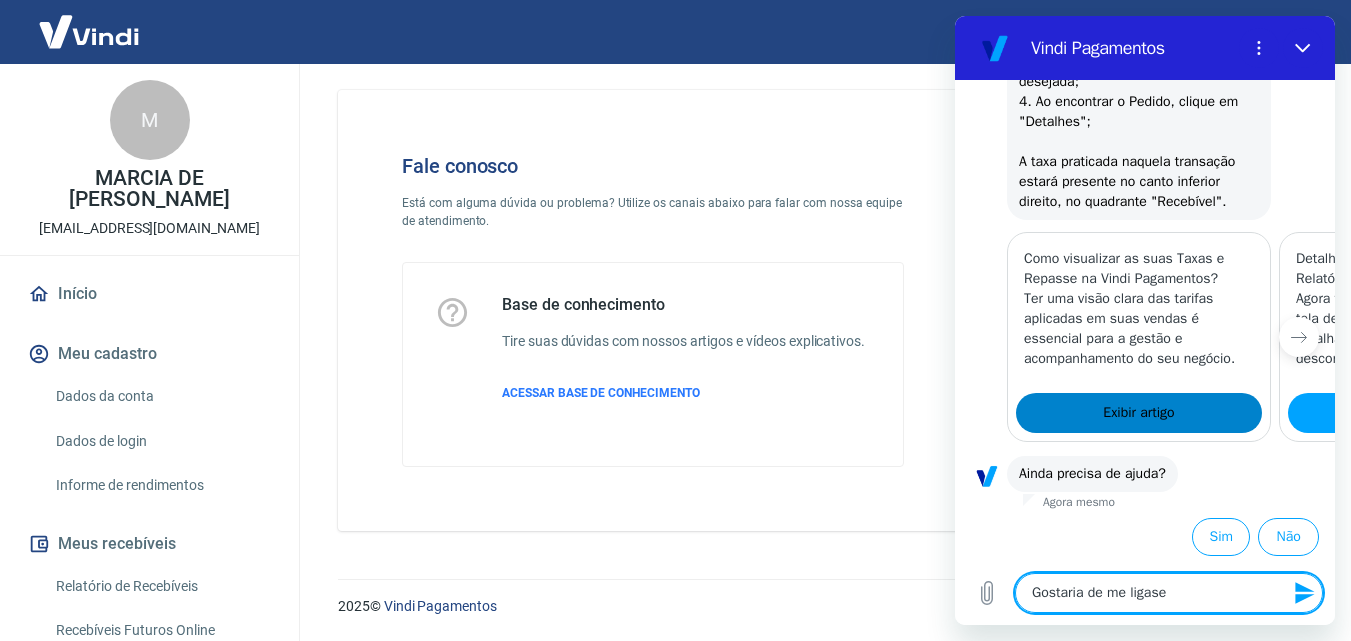 type on "Gostaria de me ligasem" 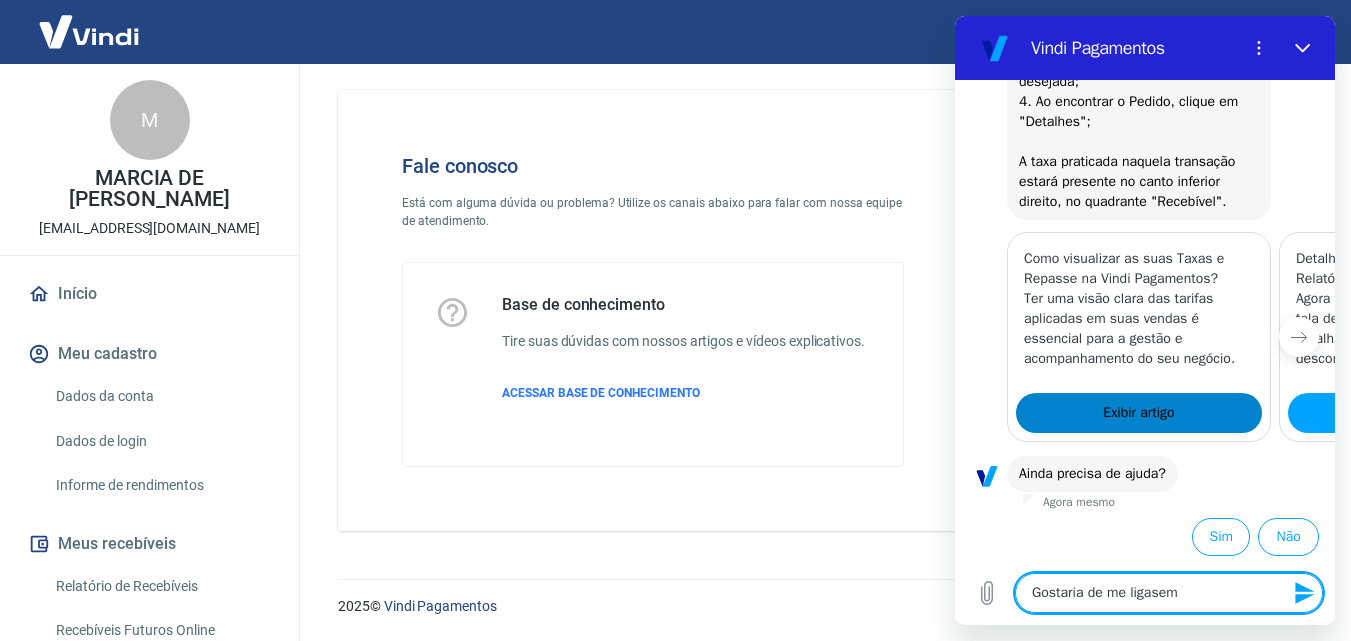 type on "Gostaria de me ligasem" 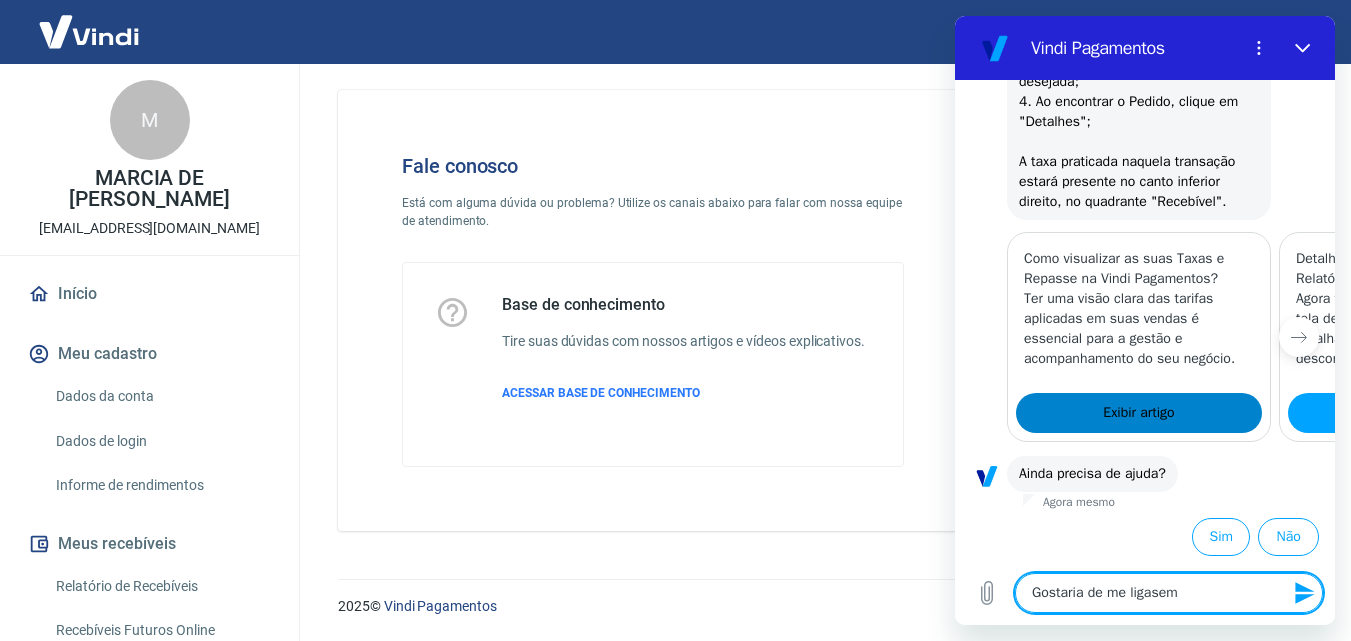 type on "Gostaria de me ligasem" 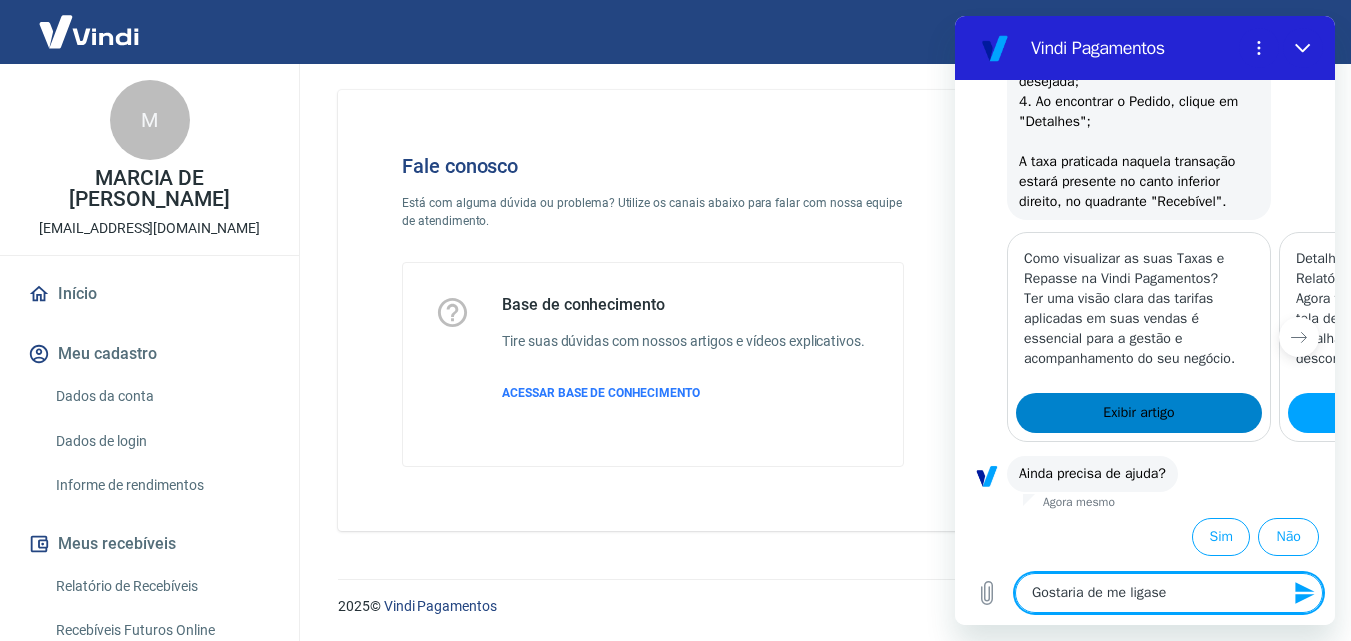 type on "Gostaria de me ligas" 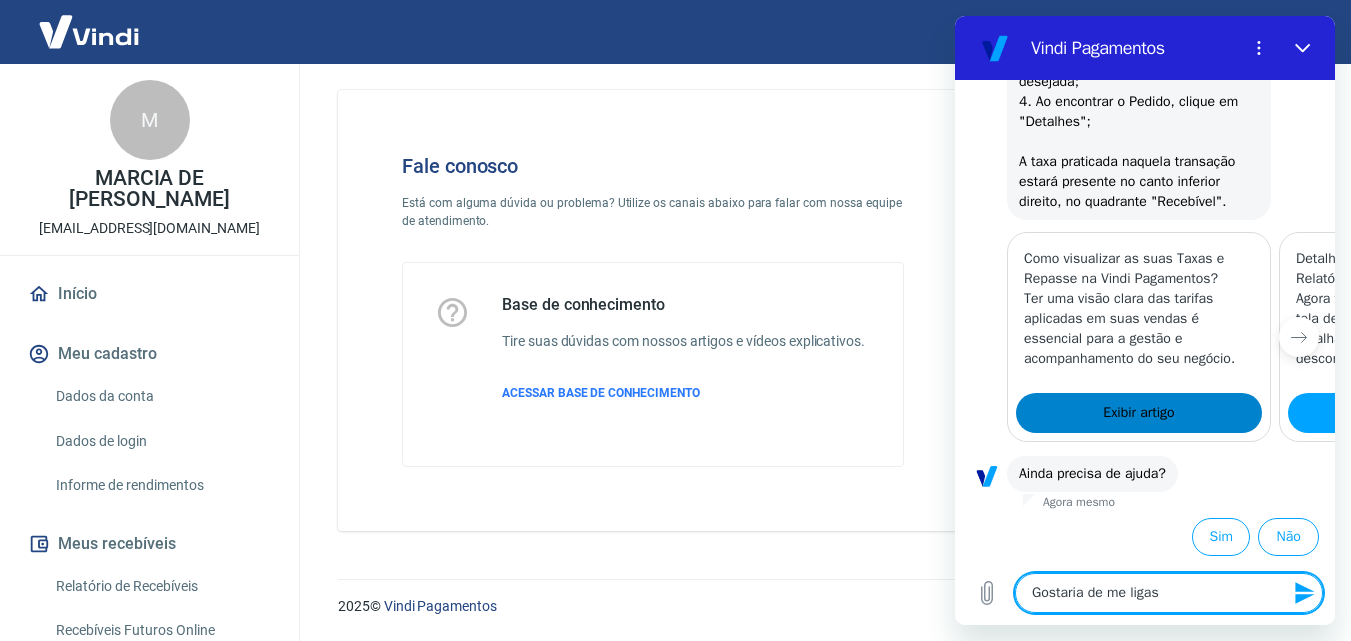 type on "Gostaria de me liga" 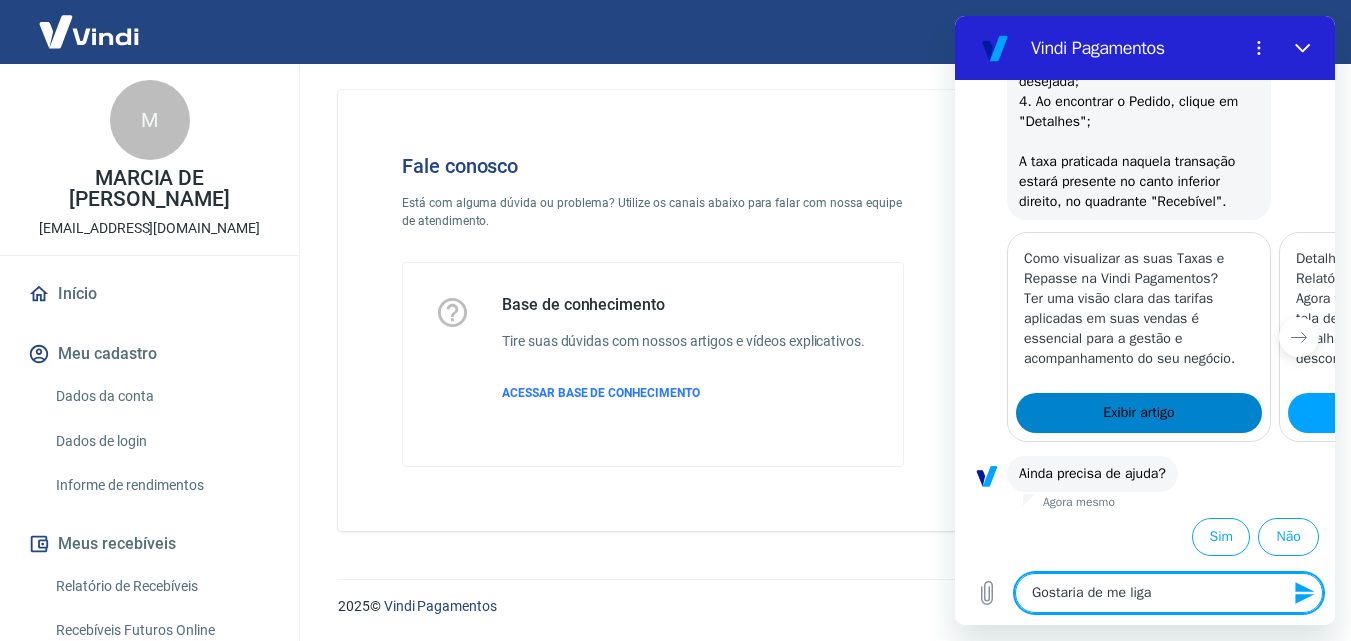 type on "Gostaria de me ligas" 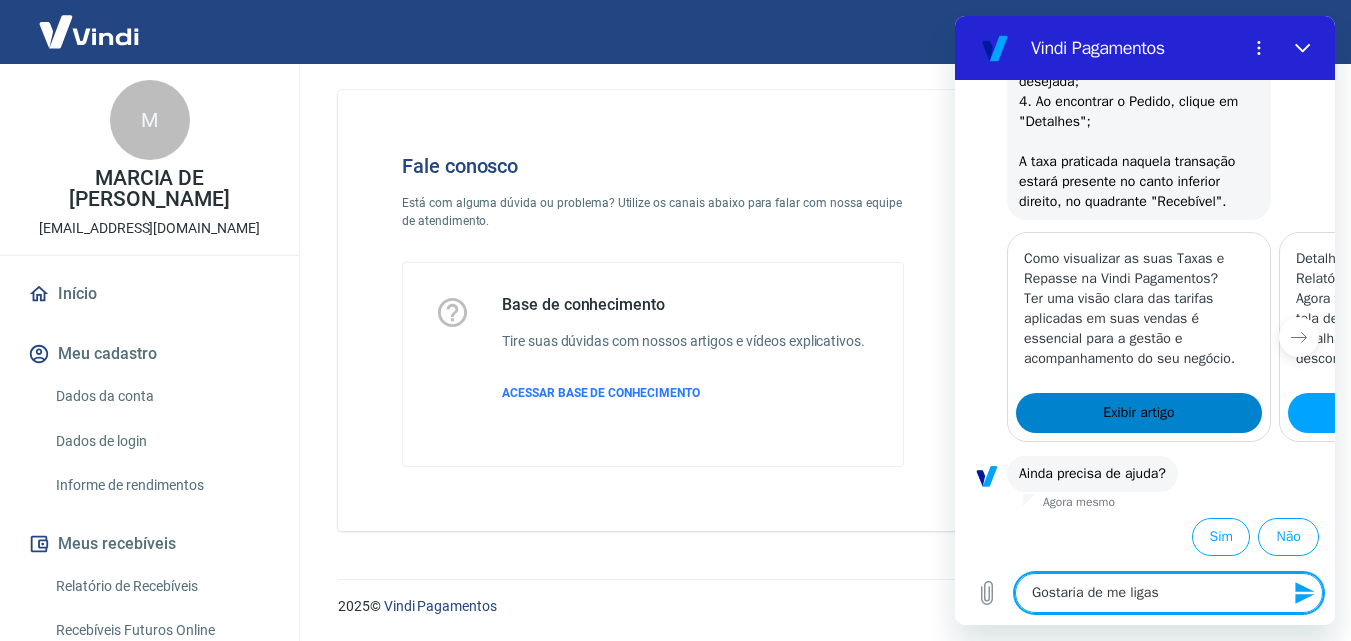 type on "Gostaria de me ligass" 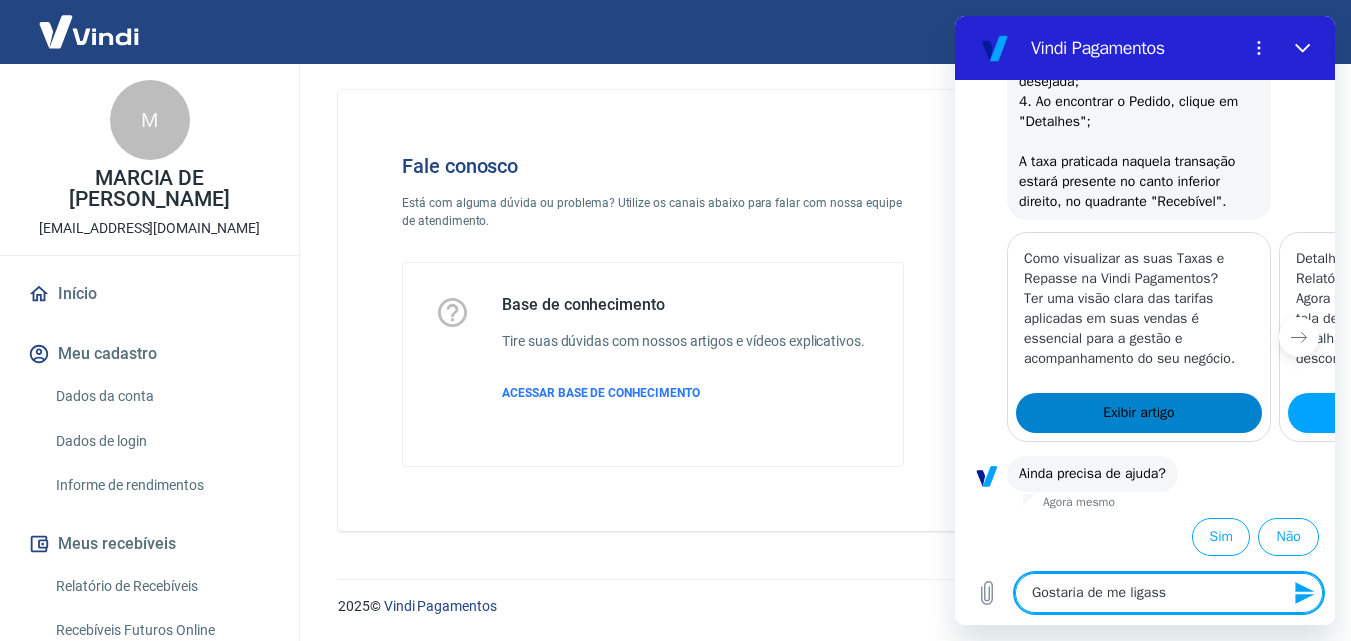 type on "Gostaria de me ligasse" 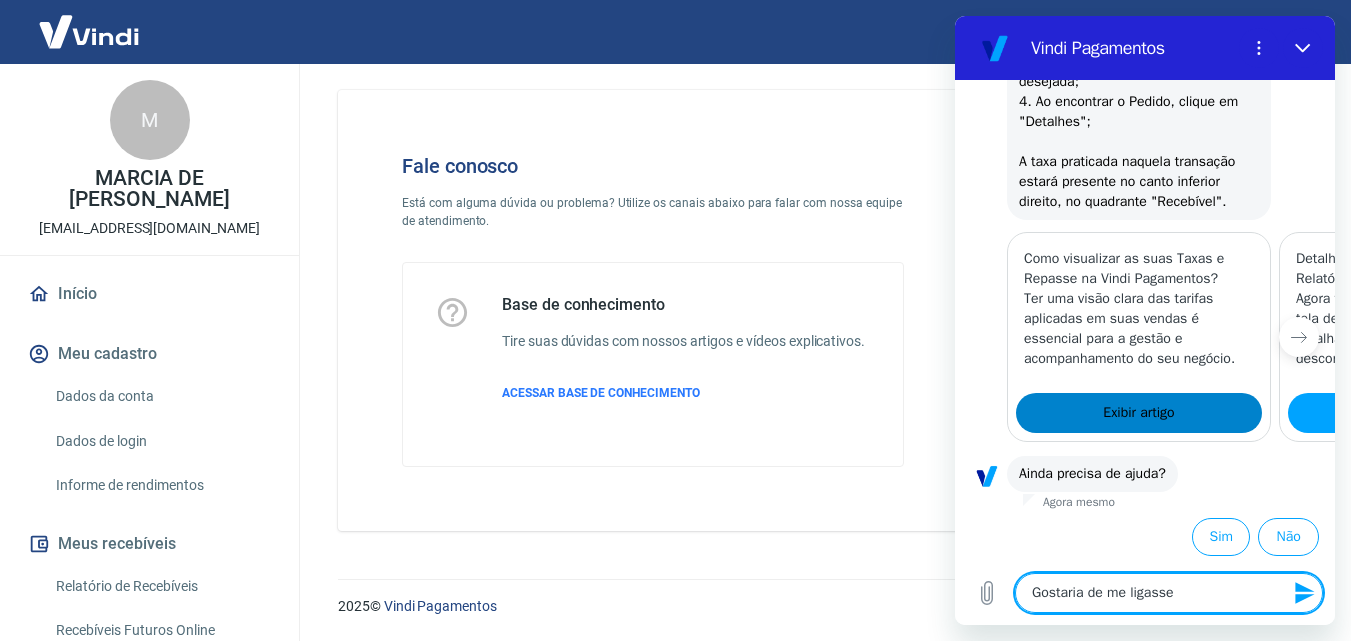 type on "Gostaria de me ligasse" 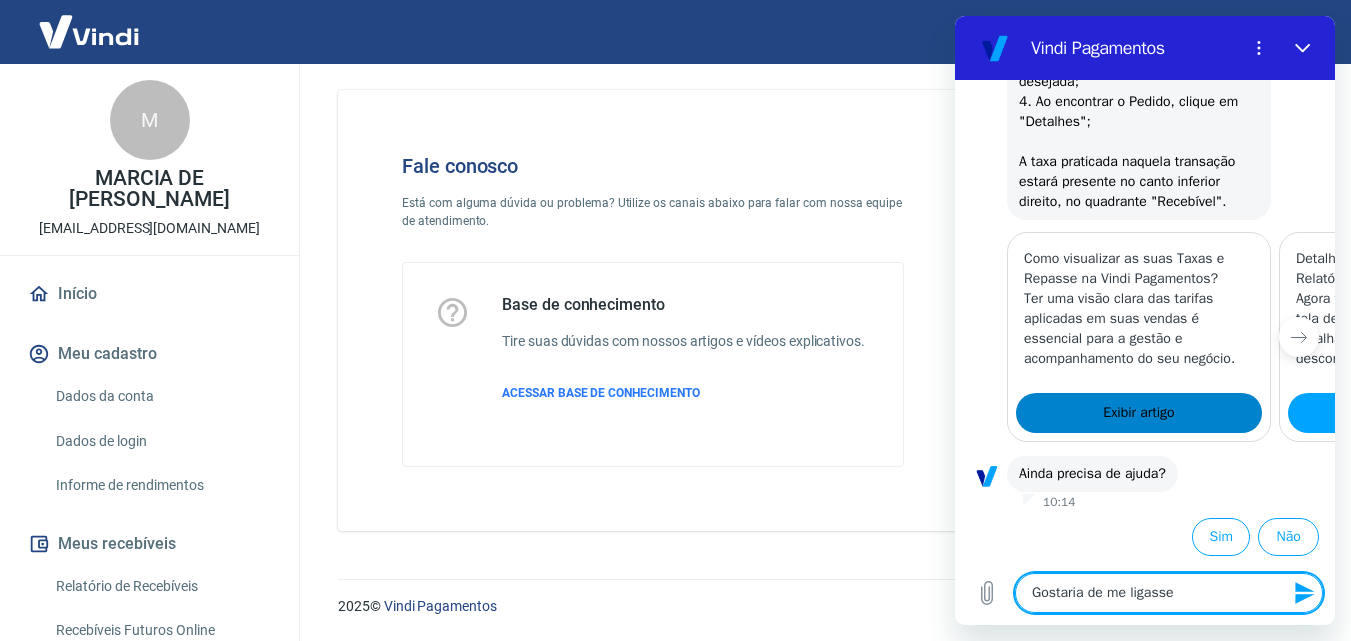type on "Gostaria de me ligasse" 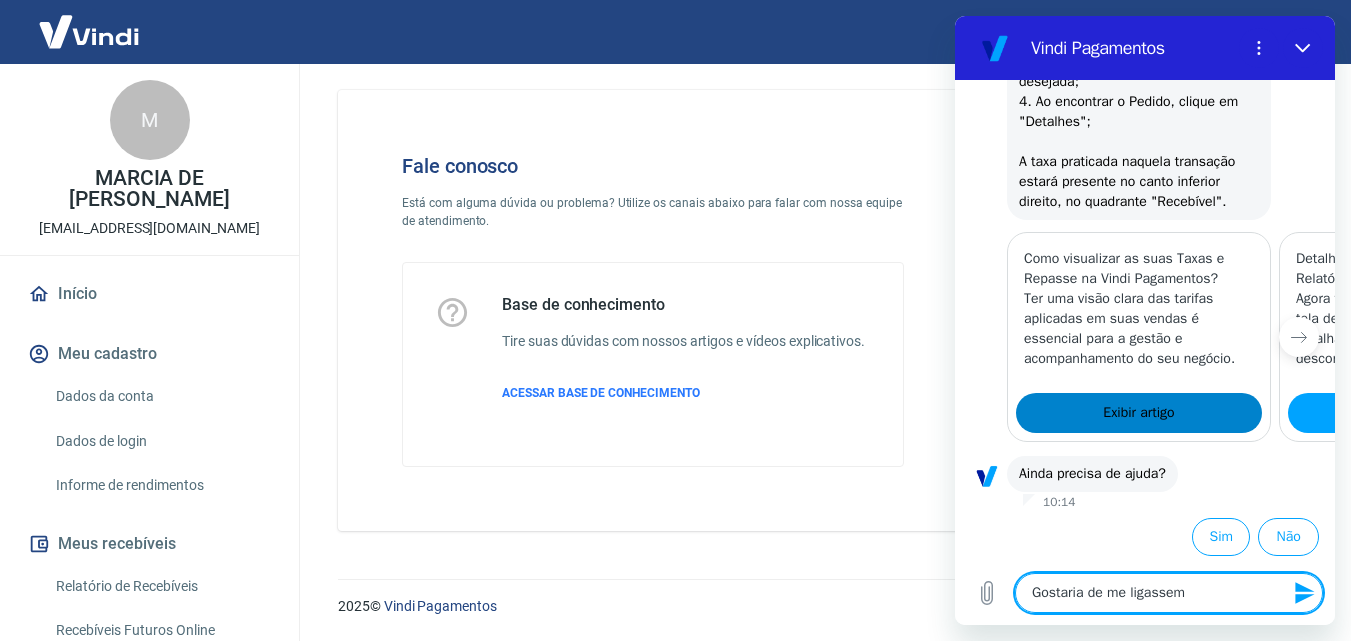 type on "x" 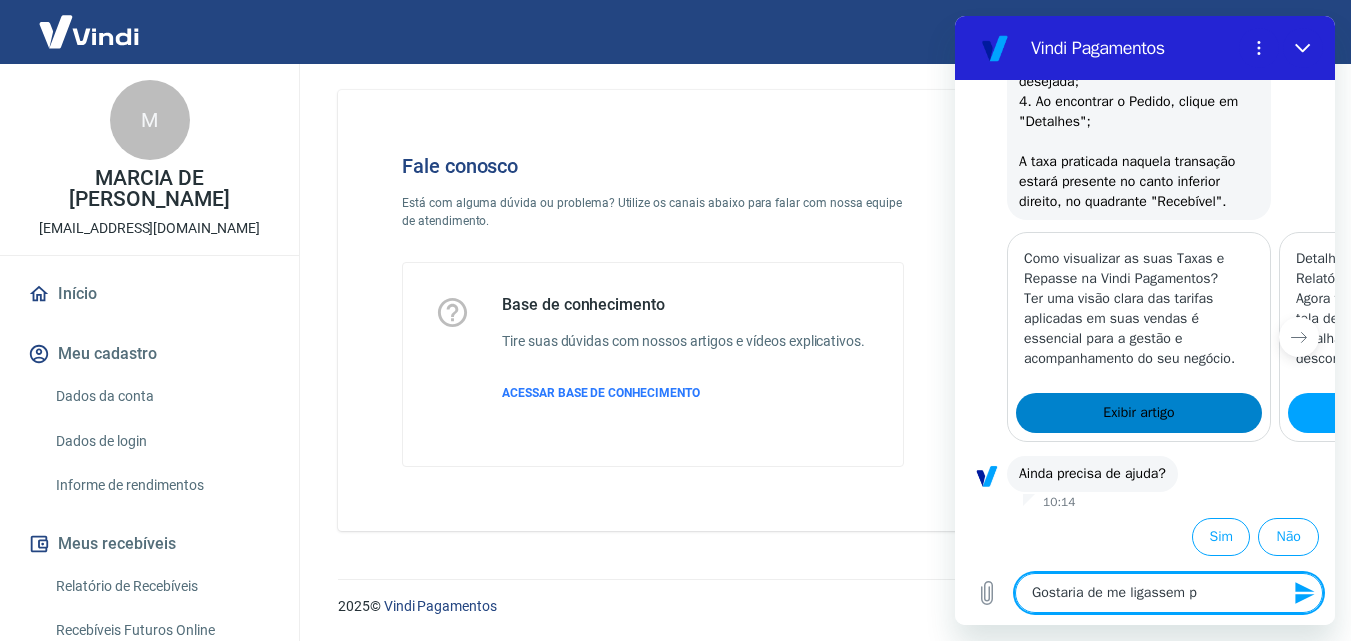 type on "Gostaria de me ligassem pa" 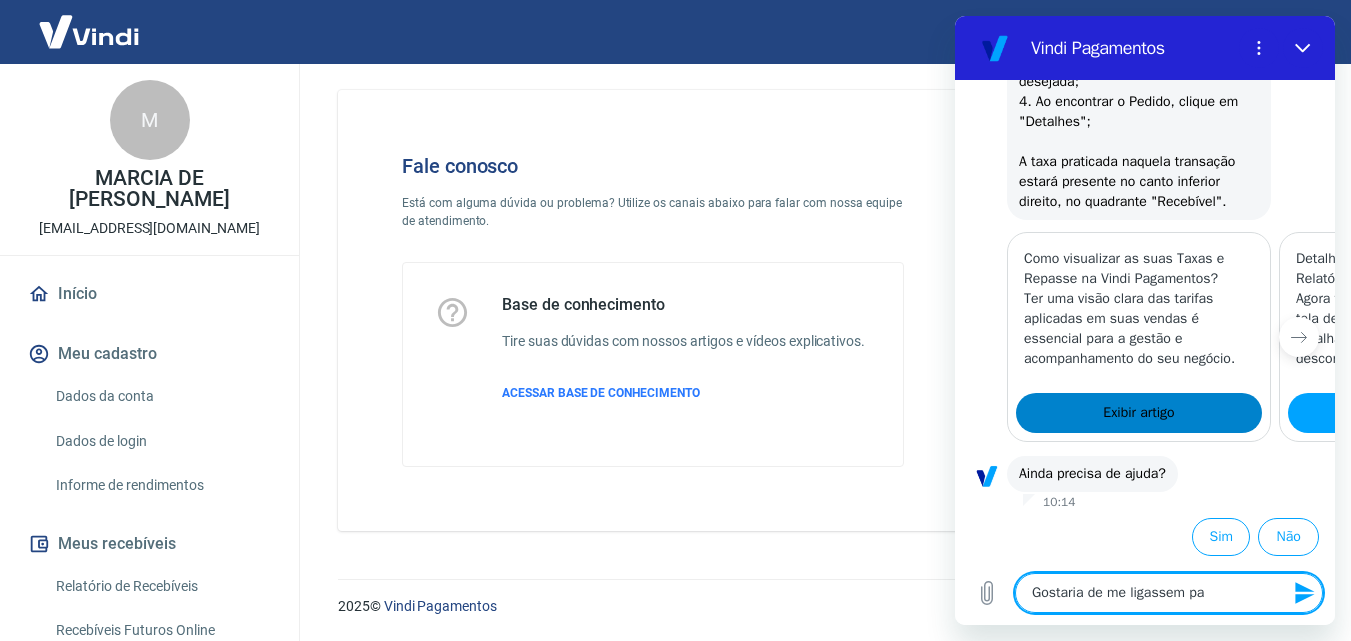 type on "x" 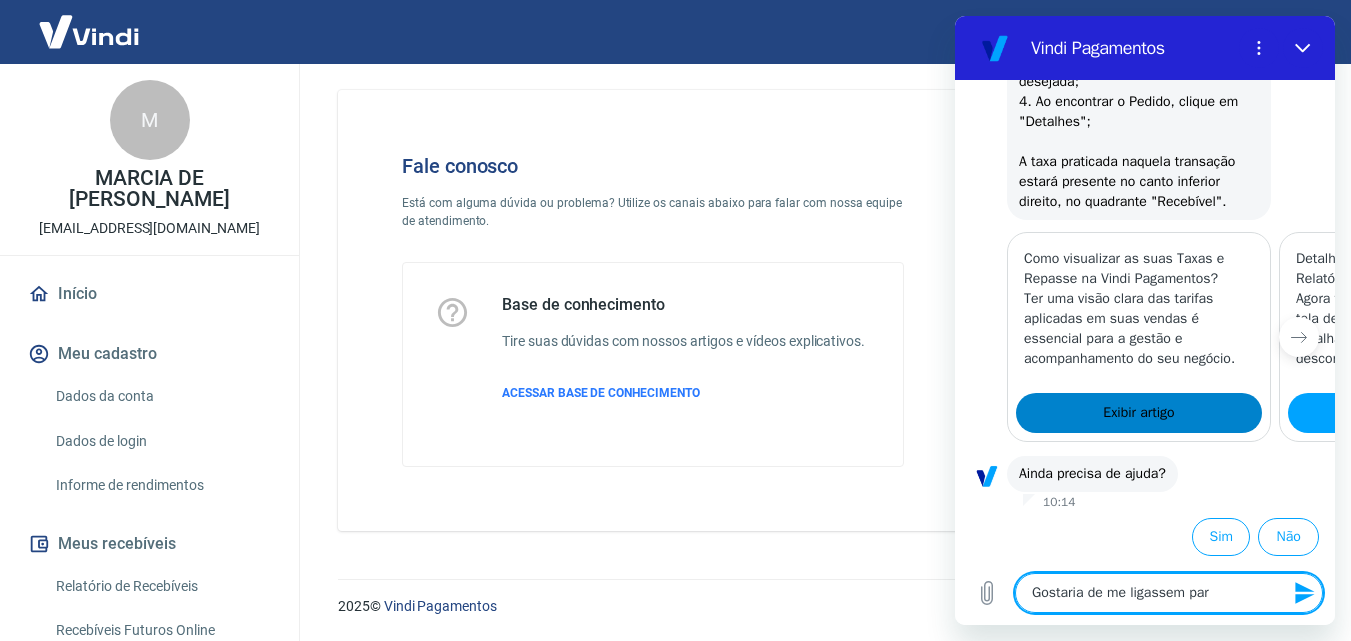 type on "Gostaria de me ligassem para" 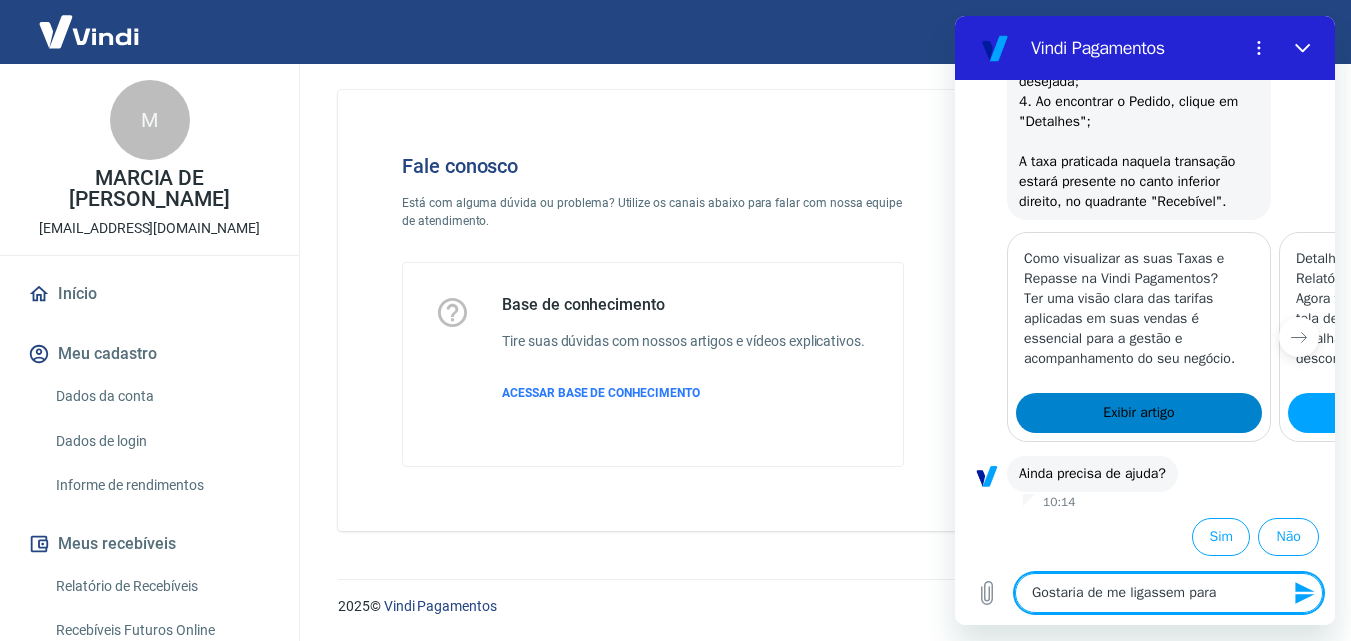 type on "Gostaria de me ligassem para" 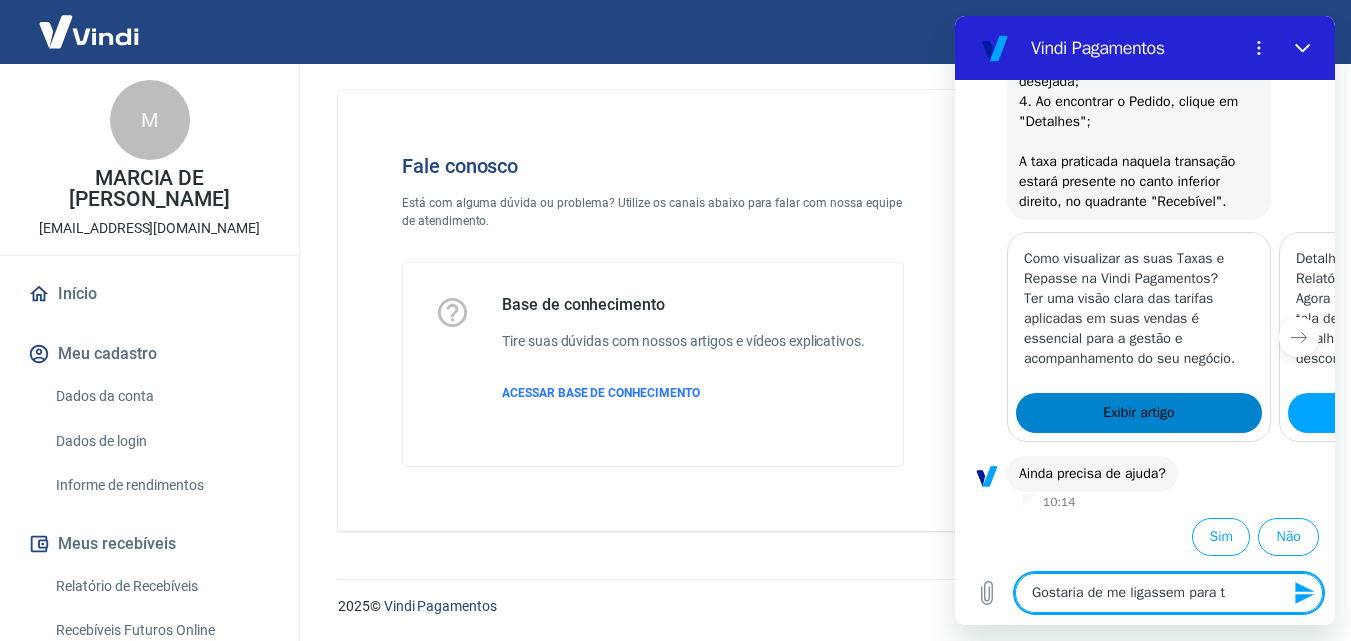 type on "Gostaria de me ligassem para tr" 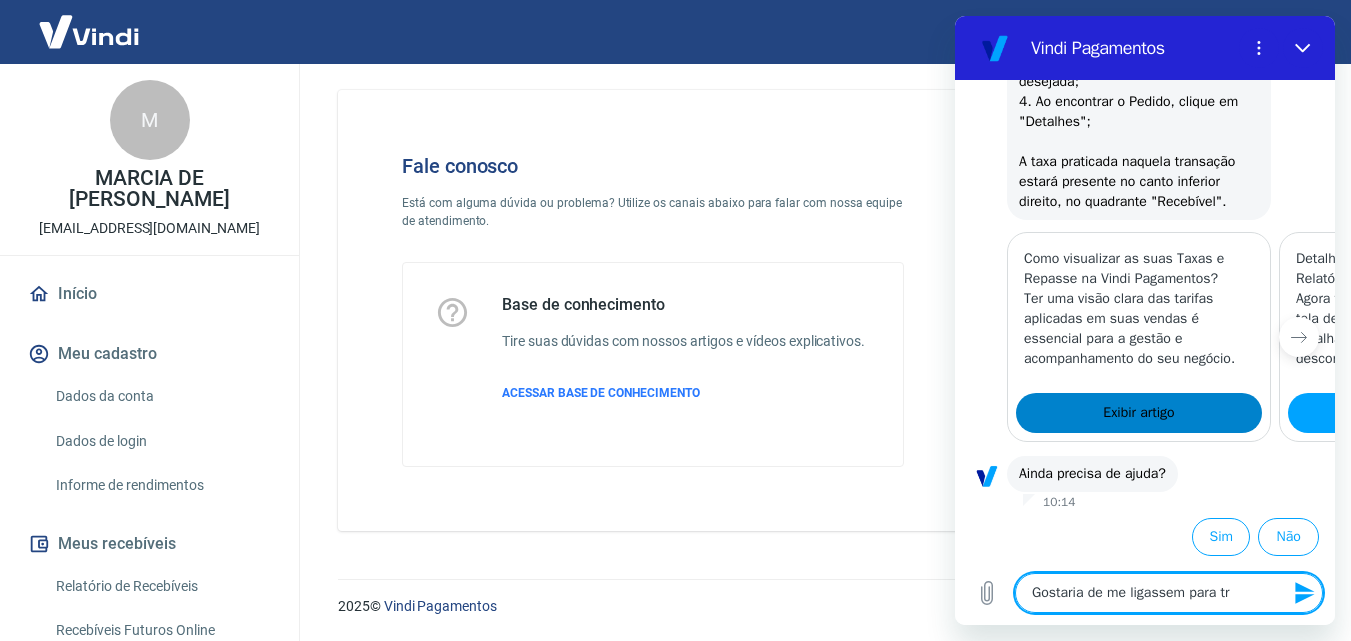 type on "Gostaria de me ligassem para tra" 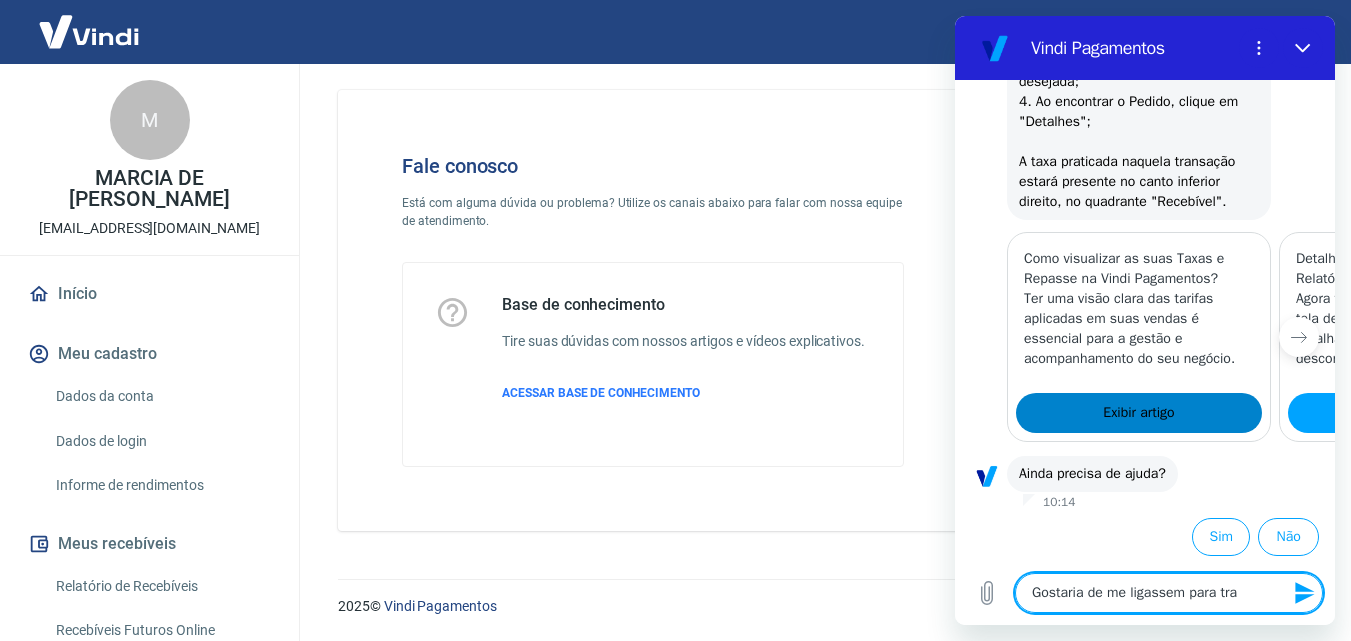 type on "x" 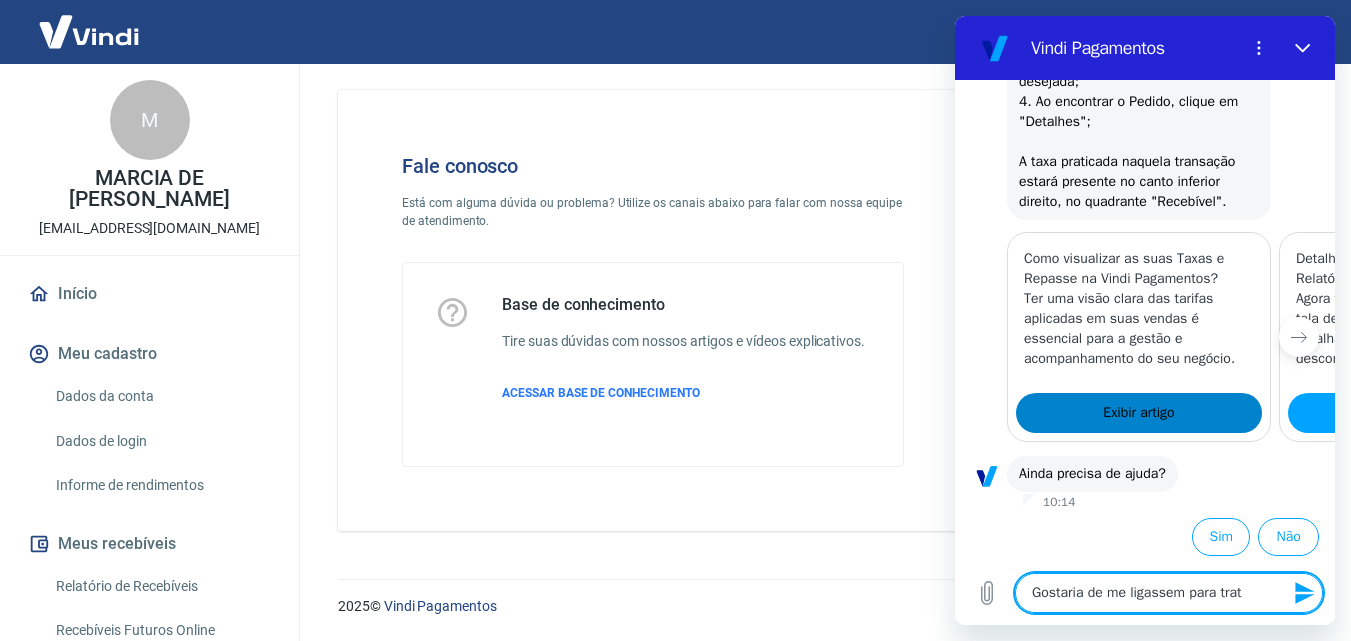 type on "Gostaria de me ligassem para trata" 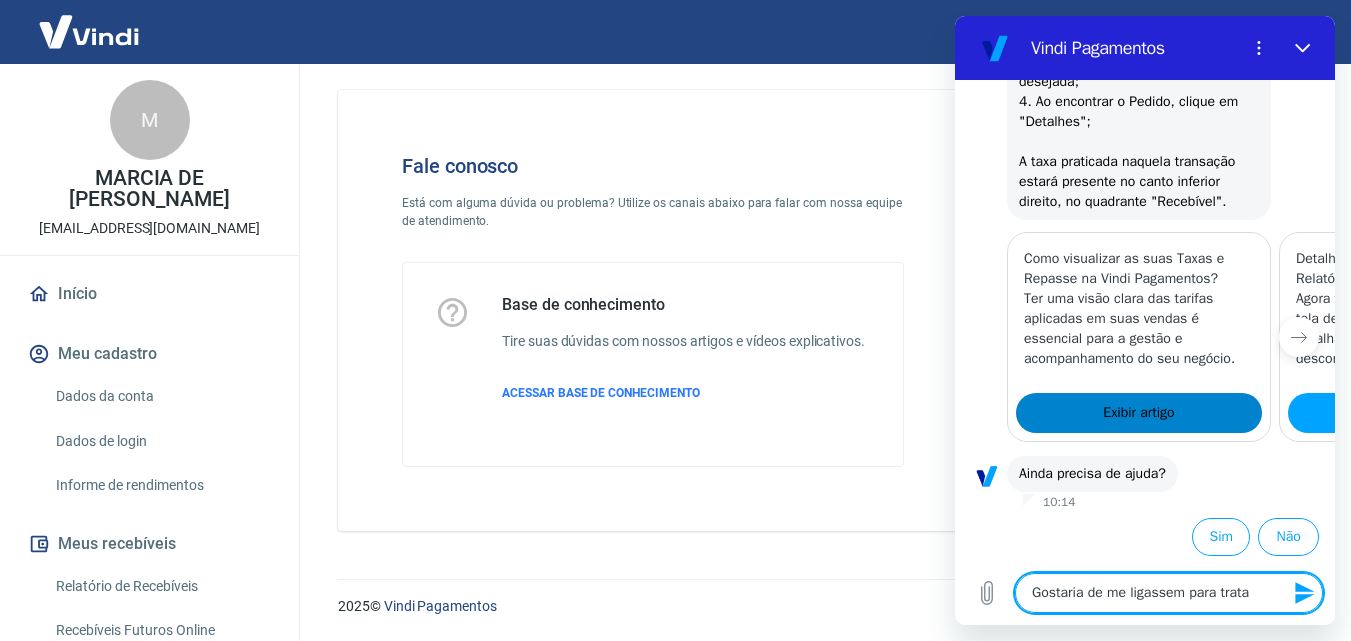 type on "Gostaria de me ligassem para tratar" 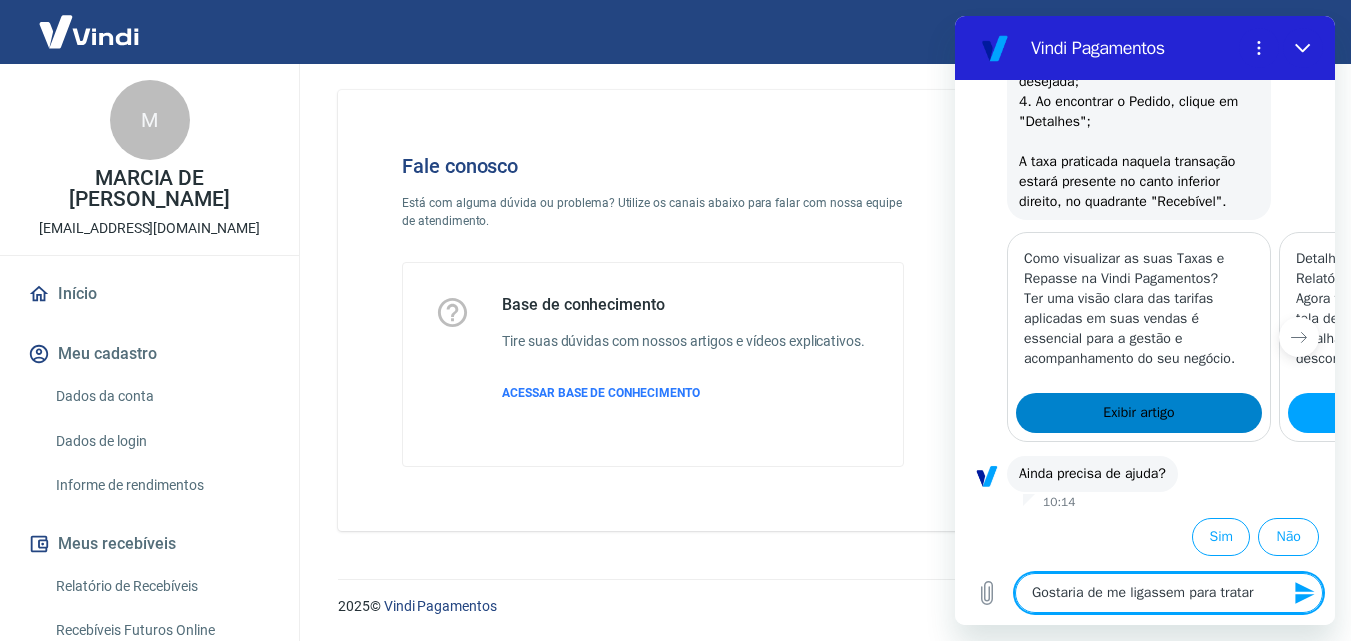 type on "Gostaria de me ligassem para tratarm" 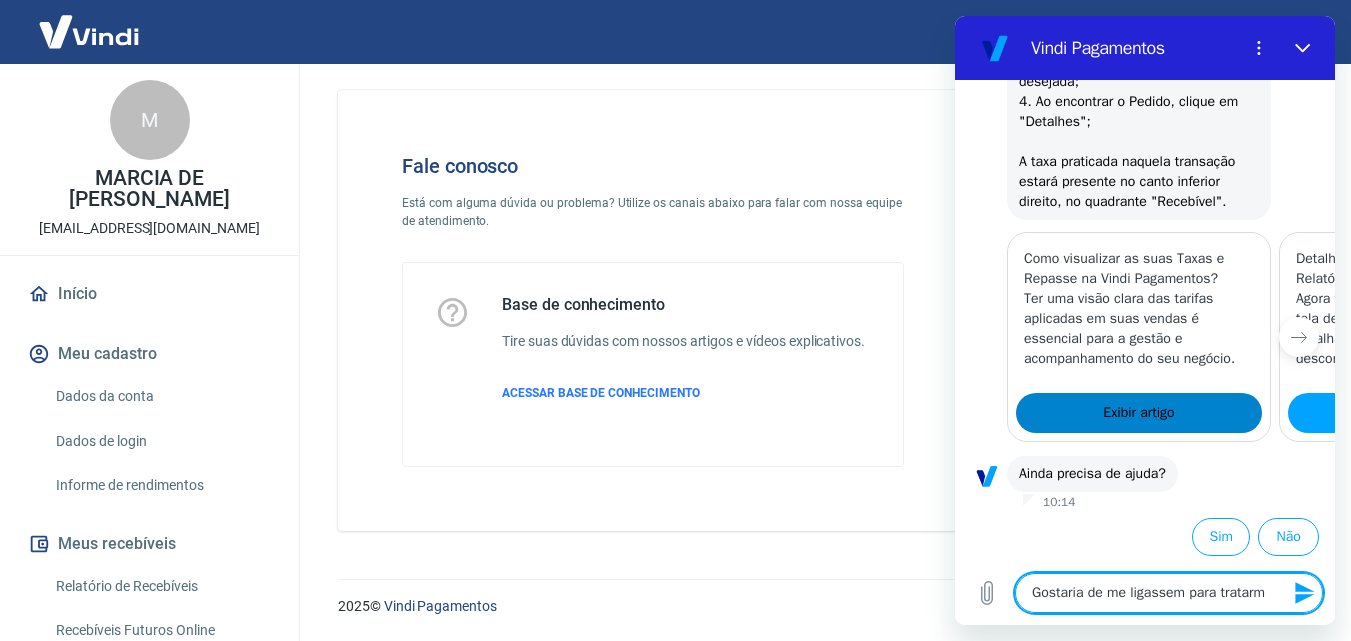 type on "Gostaria de me ligassem para tratarmo" 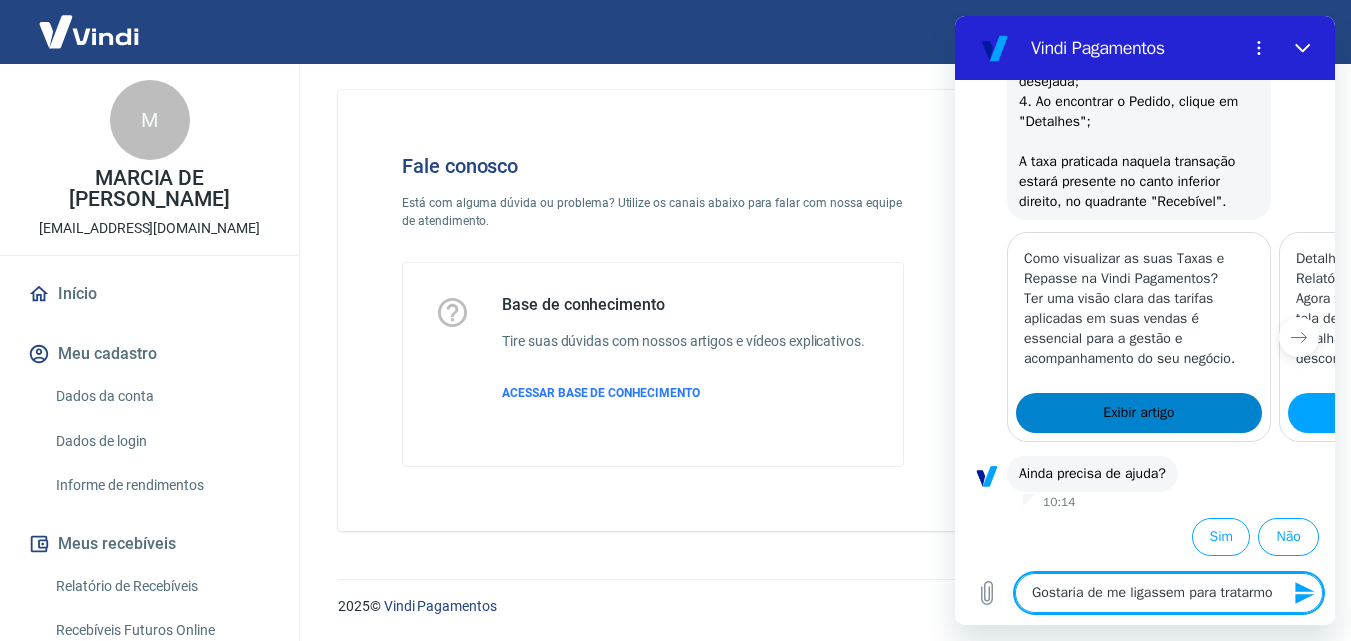 type on "Gostaria de me ligassem para tratarmos" 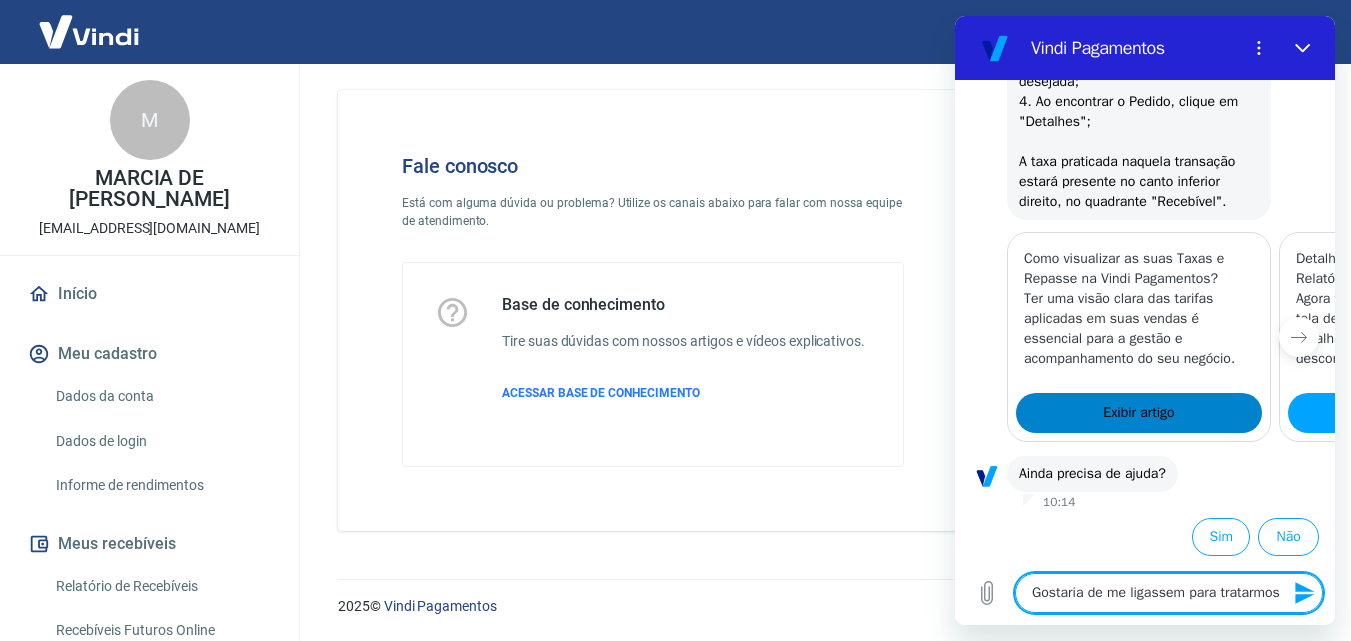 type on "x" 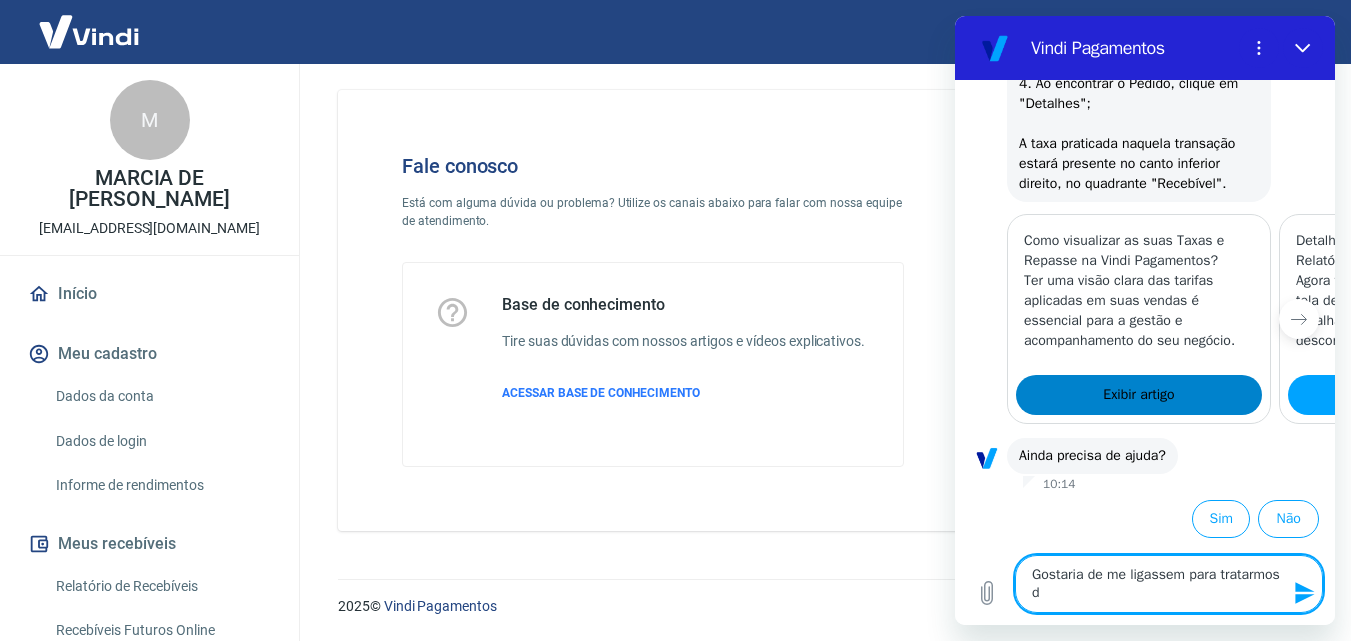 type on "Gostaria de me ligassem para tratarmos da" 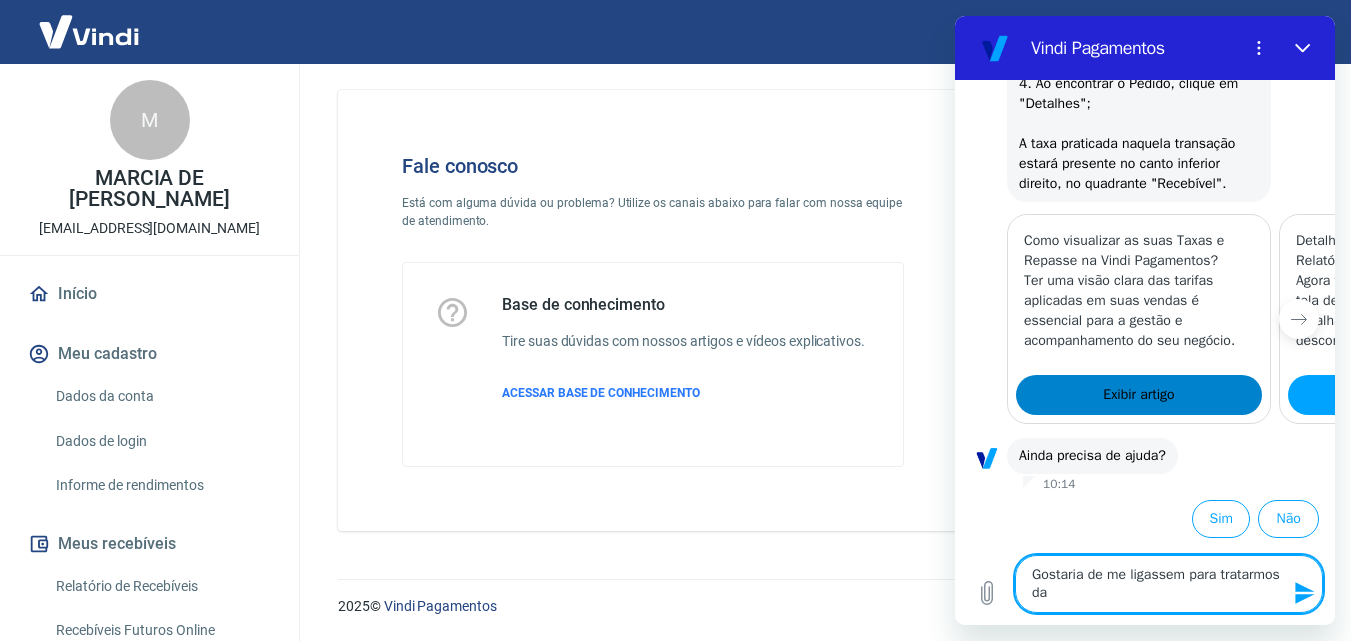 type on "Gostaria de me ligassem para tratarmos das" 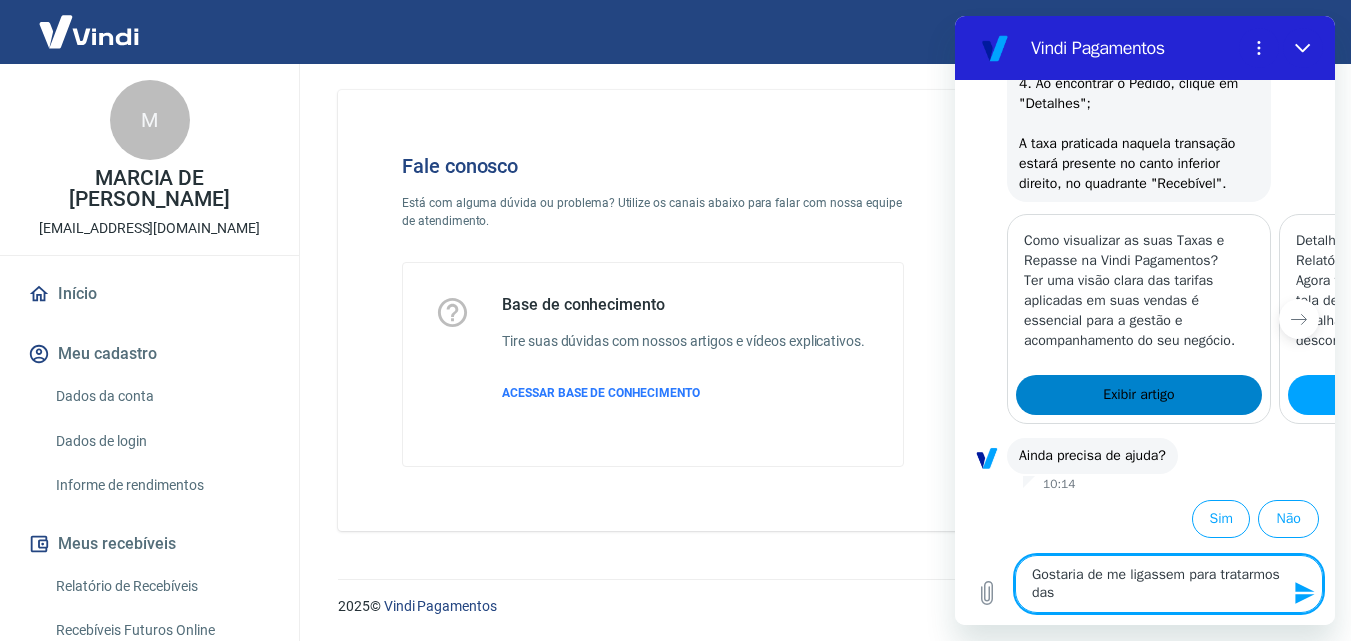 type on "Gostaria de me ligassem para tratarmos das" 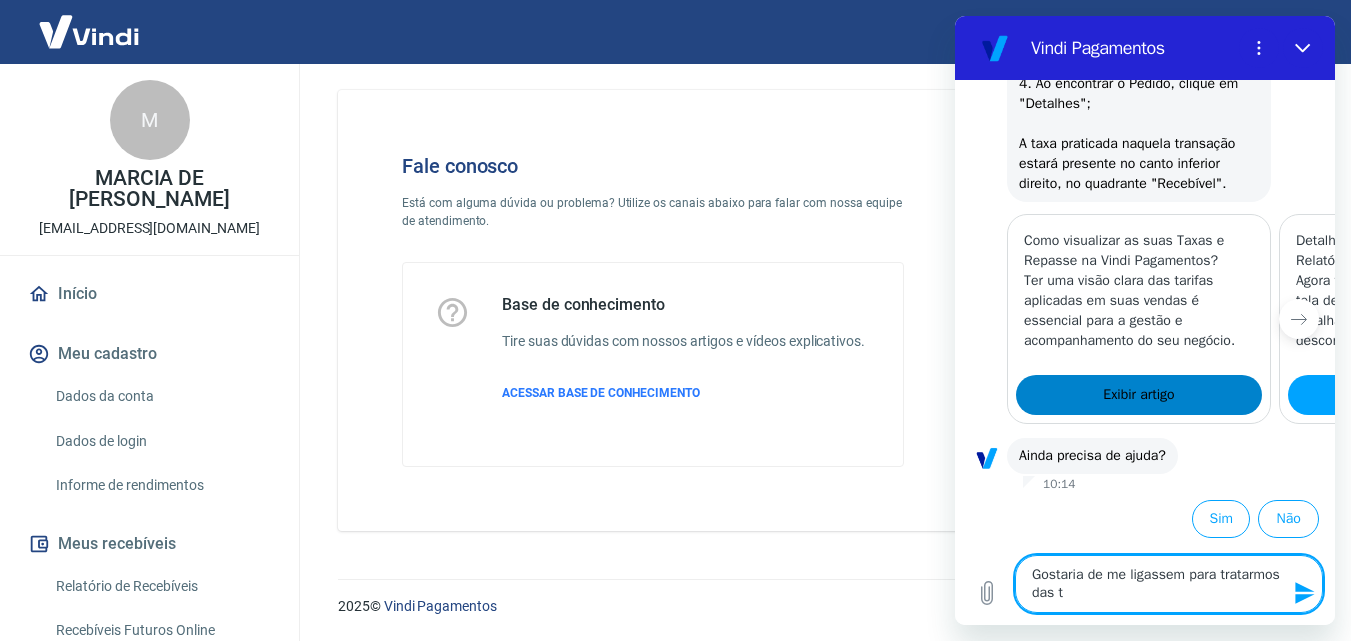 type on "Gostaria de me ligassem para tratarmos das ta" 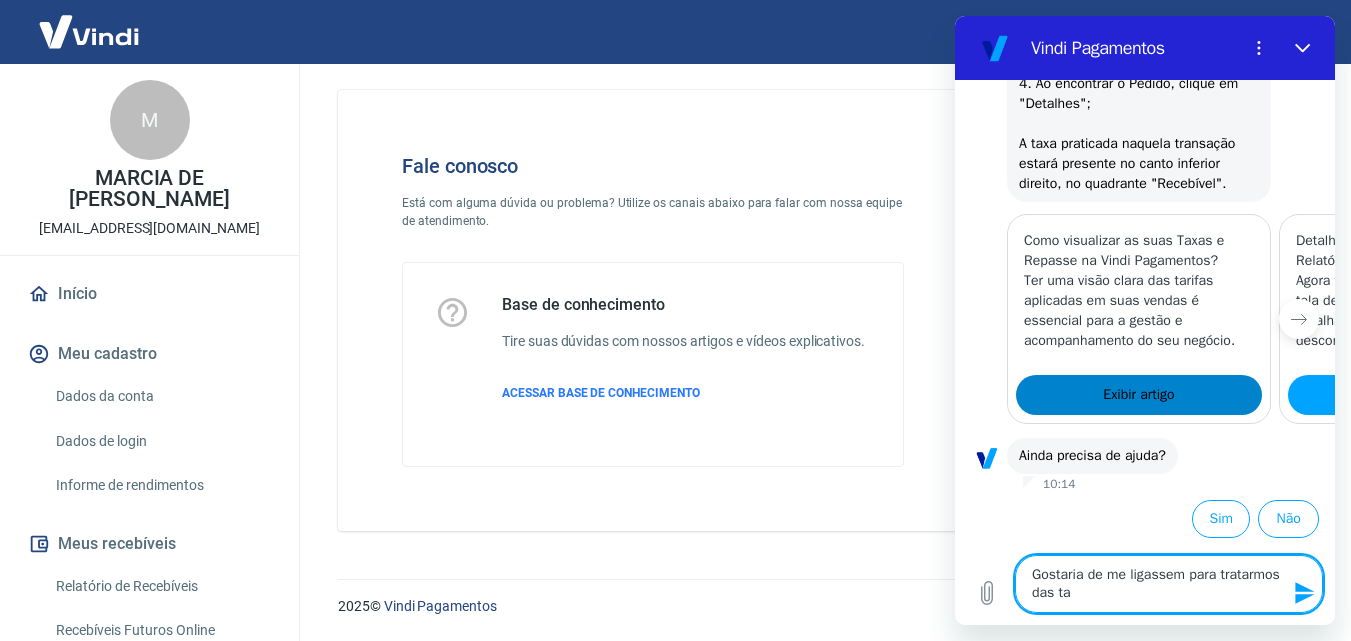 type on "Gostaria de me ligassem para tratarmos das tax" 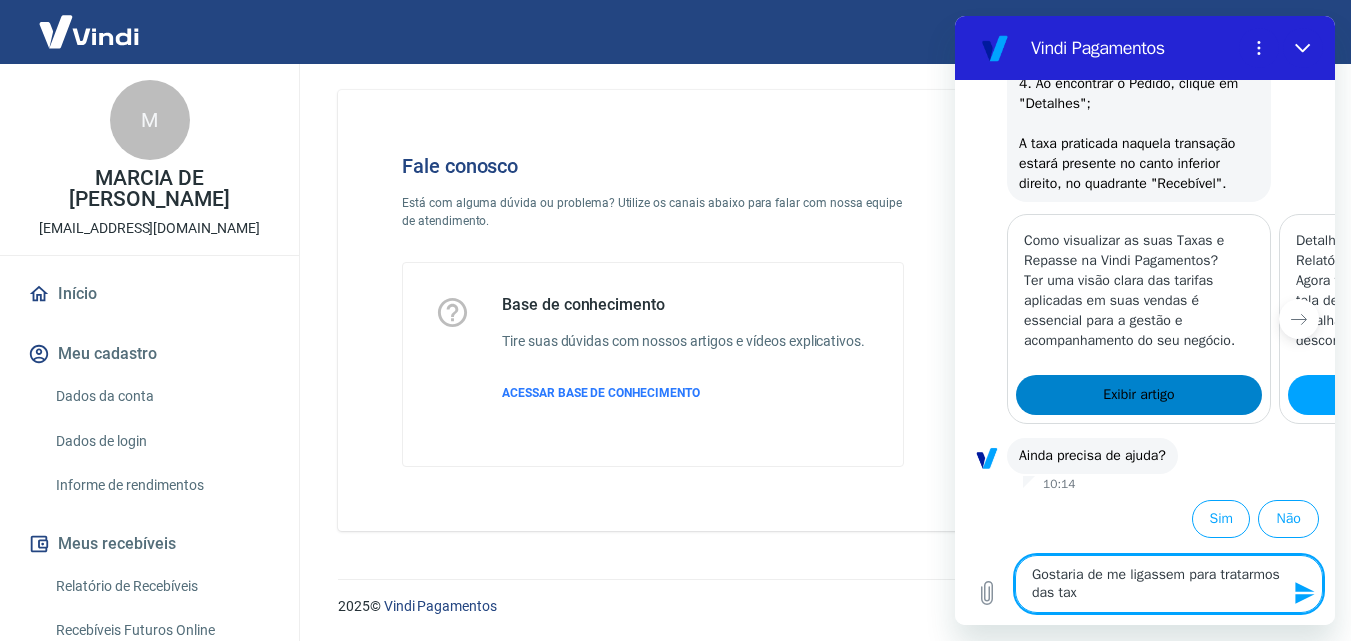 type on "Gostaria de me ligassem para tratarmos das taxa" 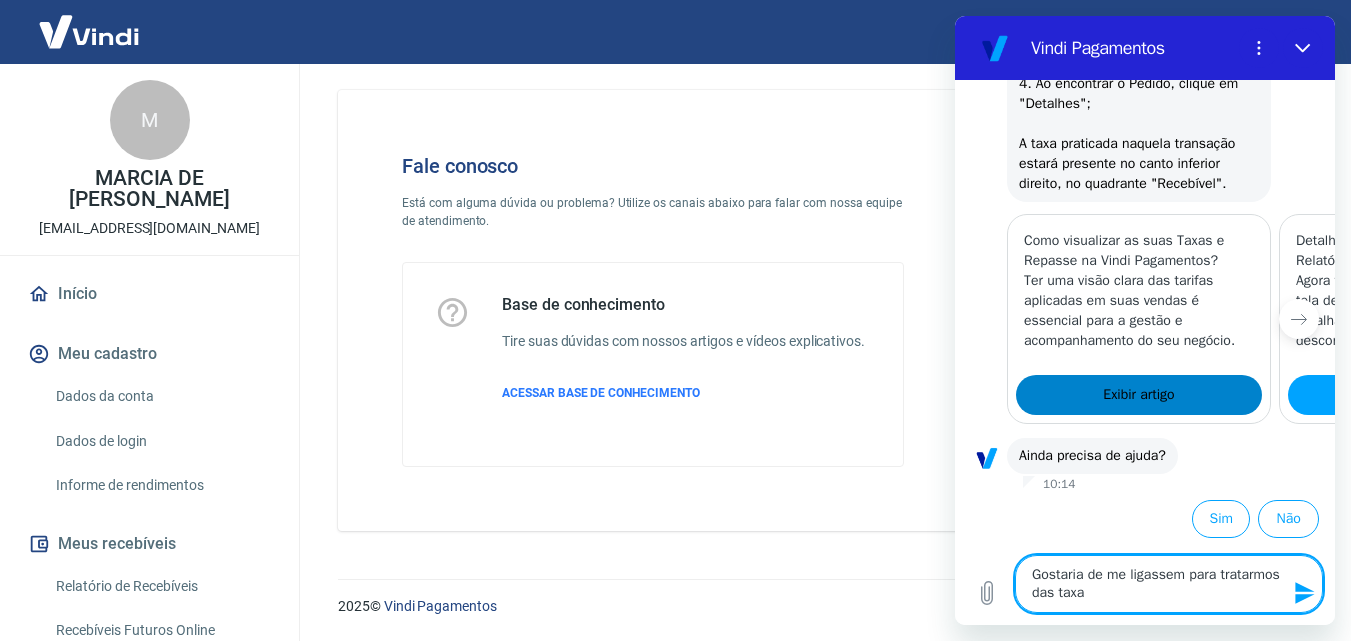 type on "Gostaria de me ligassem para tratarmos das taxas" 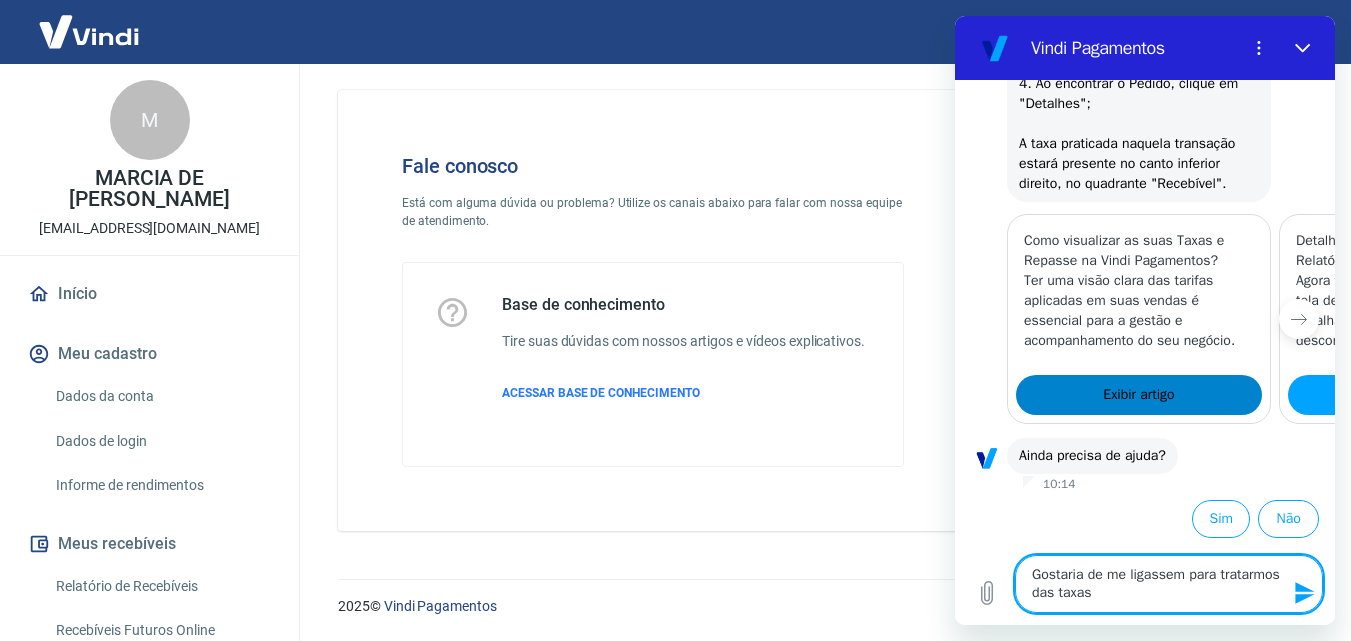 type 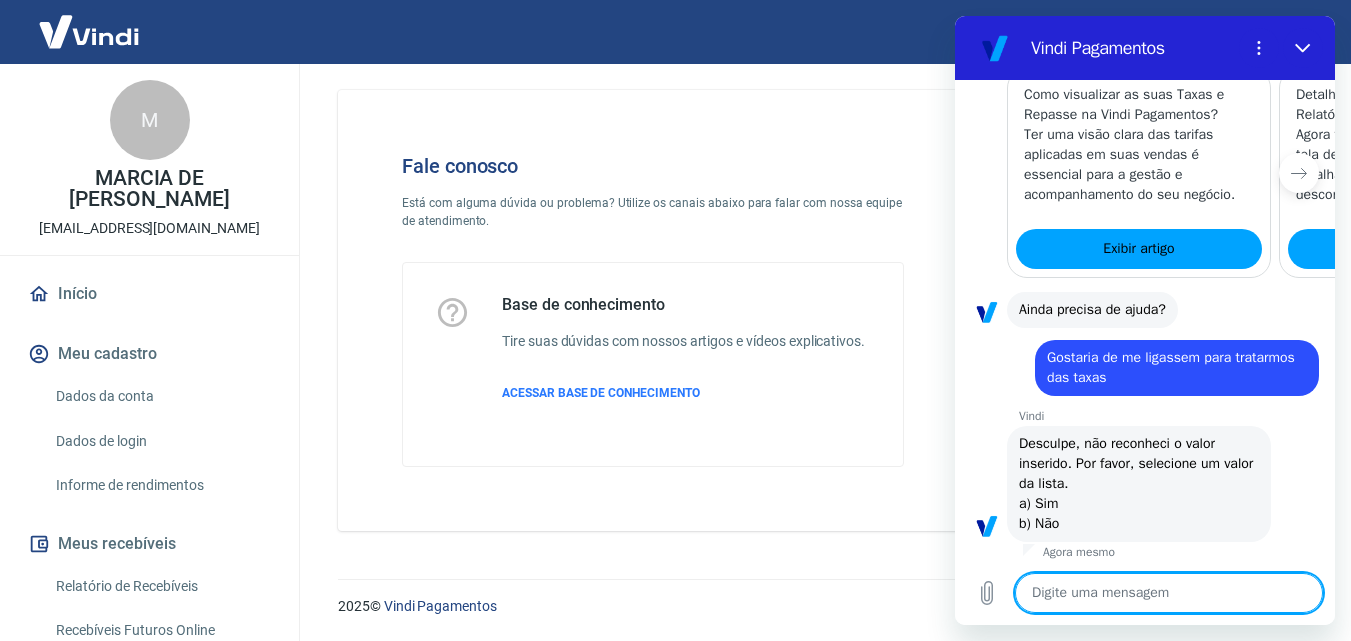 scroll, scrollTop: 1864, scrollLeft: 0, axis: vertical 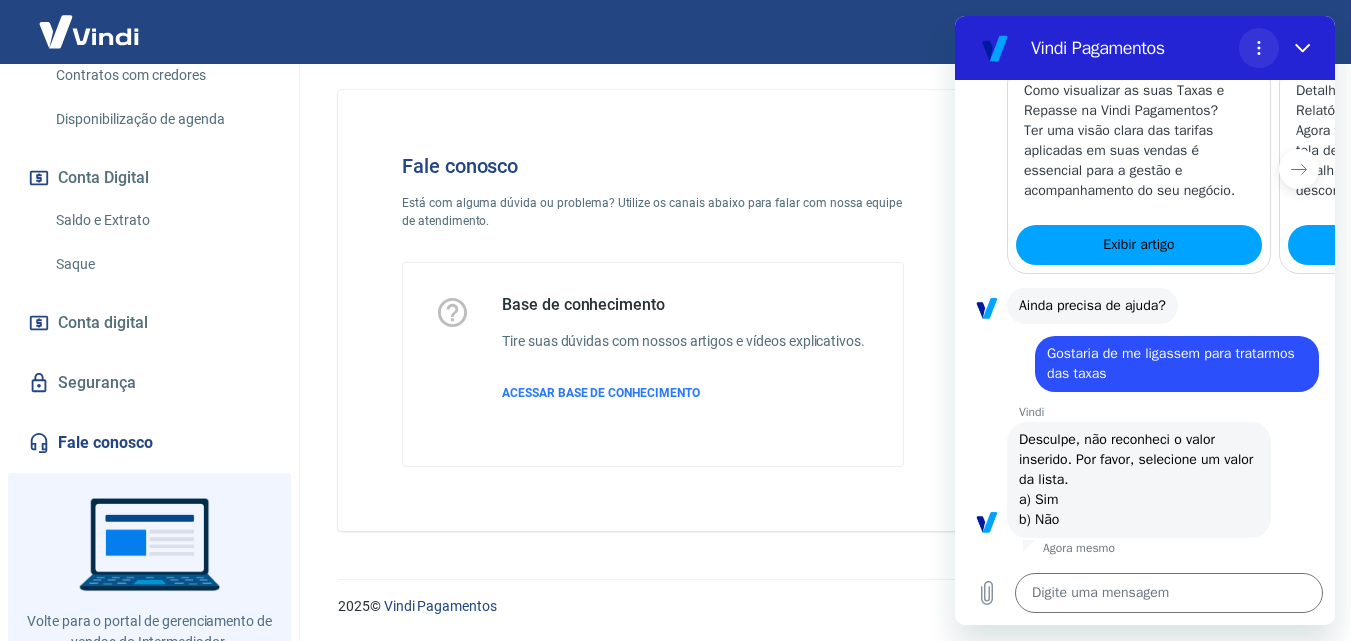 click 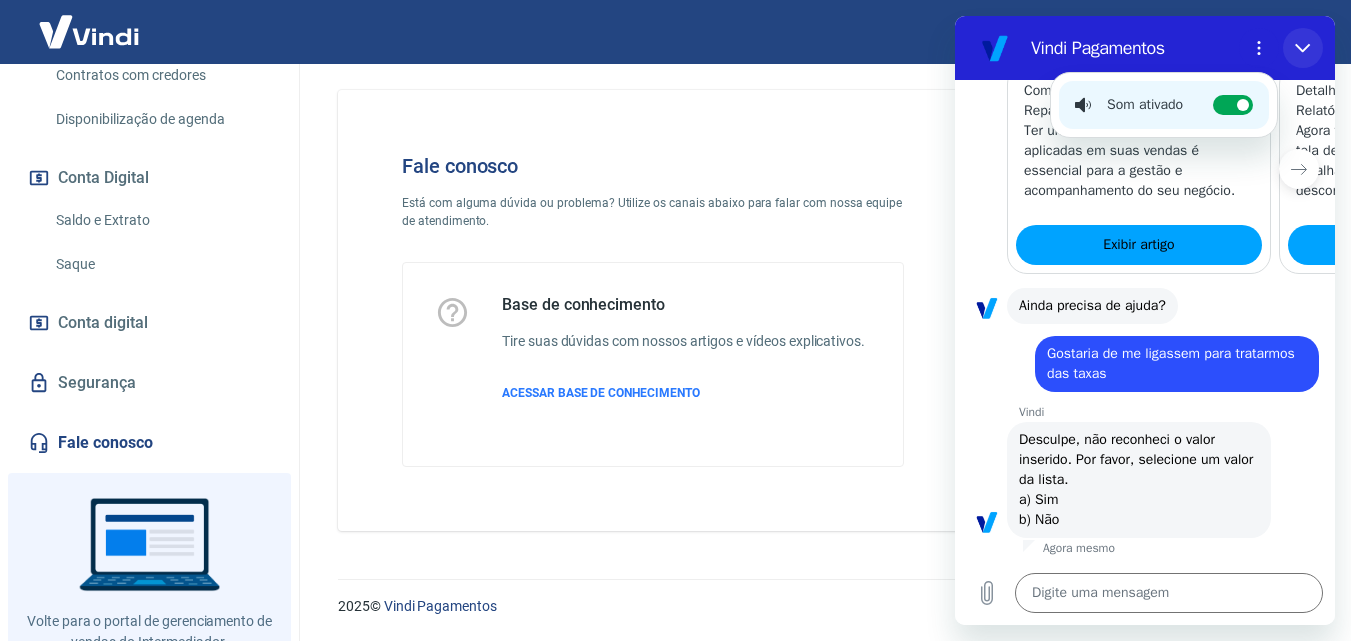 click 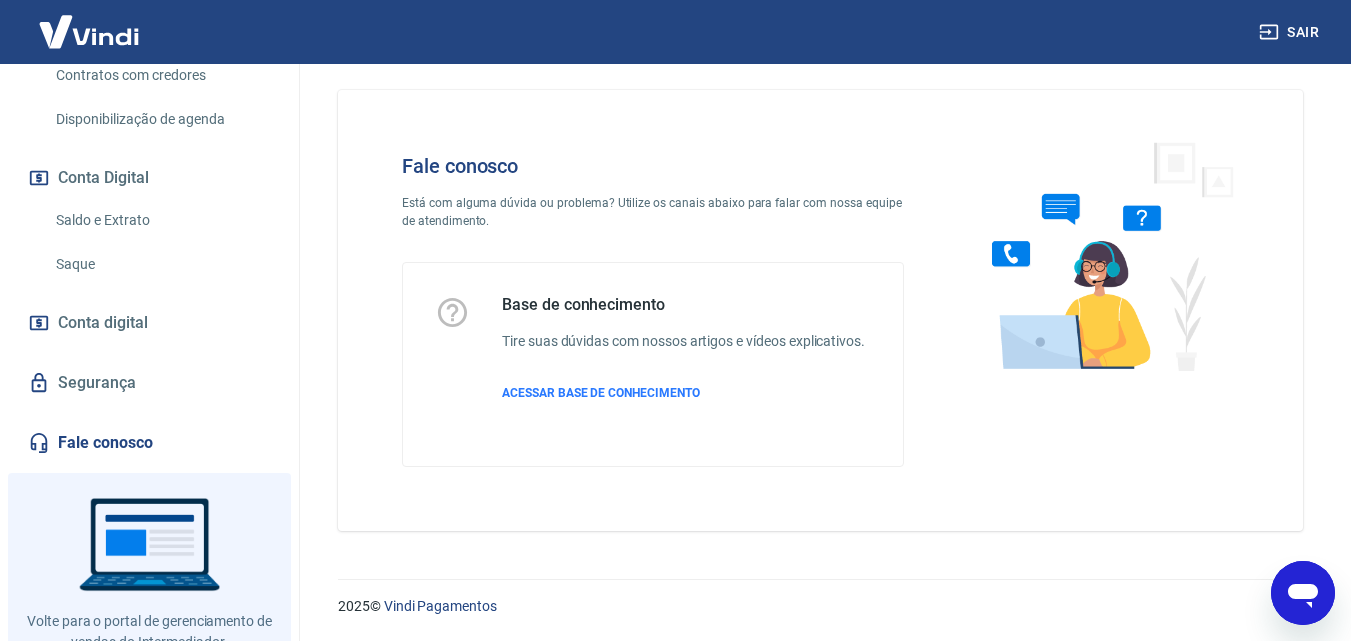 click on "Fale conosco" at bounding box center (149, 443) 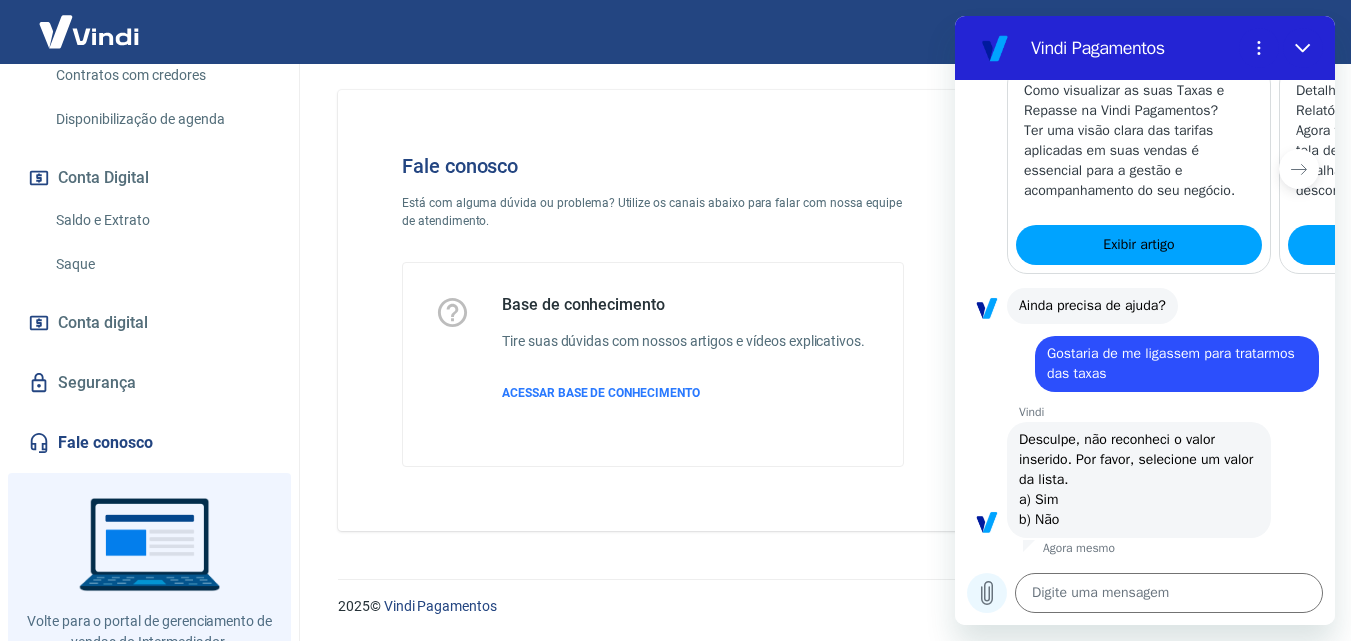 click 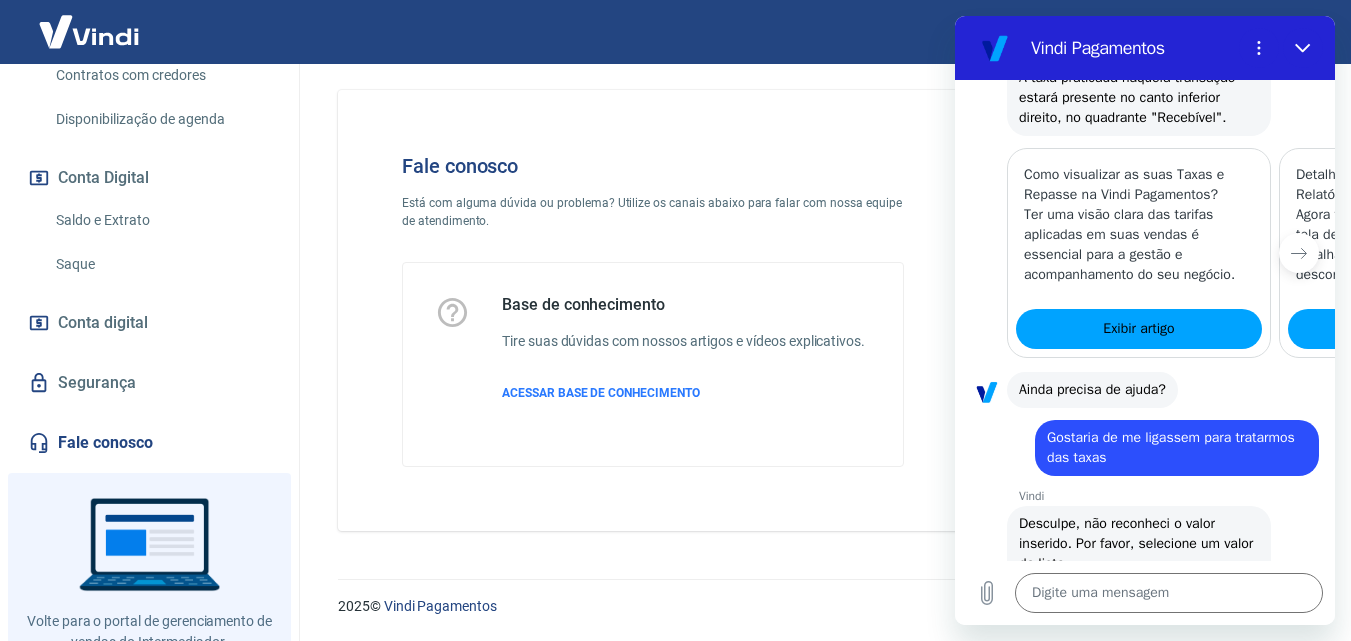 scroll, scrollTop: 1864, scrollLeft: 0, axis: vertical 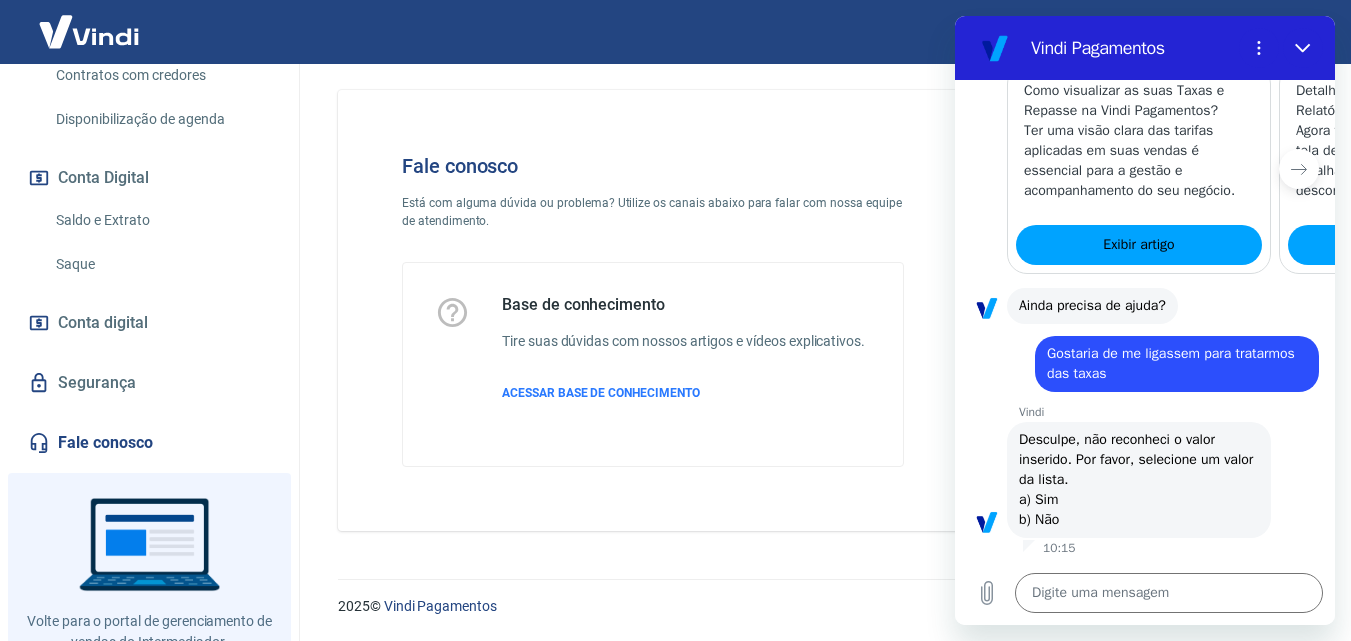 drag, startPoint x: 707, startPoint y: 471, endPoint x: 570, endPoint y: 298, distance: 220.67624 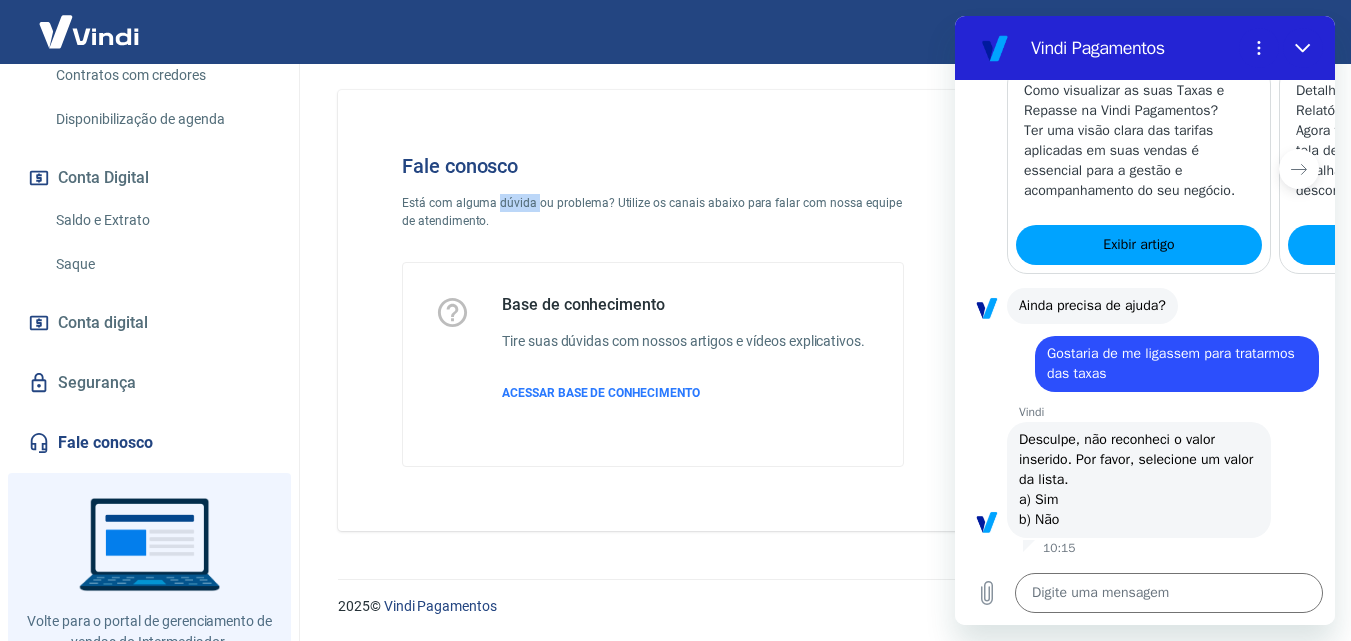click on "Fale conosco Está com alguma dúvida ou problema? Utilize os canais abaixo para falar com nossa equipe de atendimento. Base de conhecimento Tire suas dúvidas com nossos artigos e vídeos explicativos. ACESSAR BASE DE CONHECIMENTO" at bounding box center [653, 310] 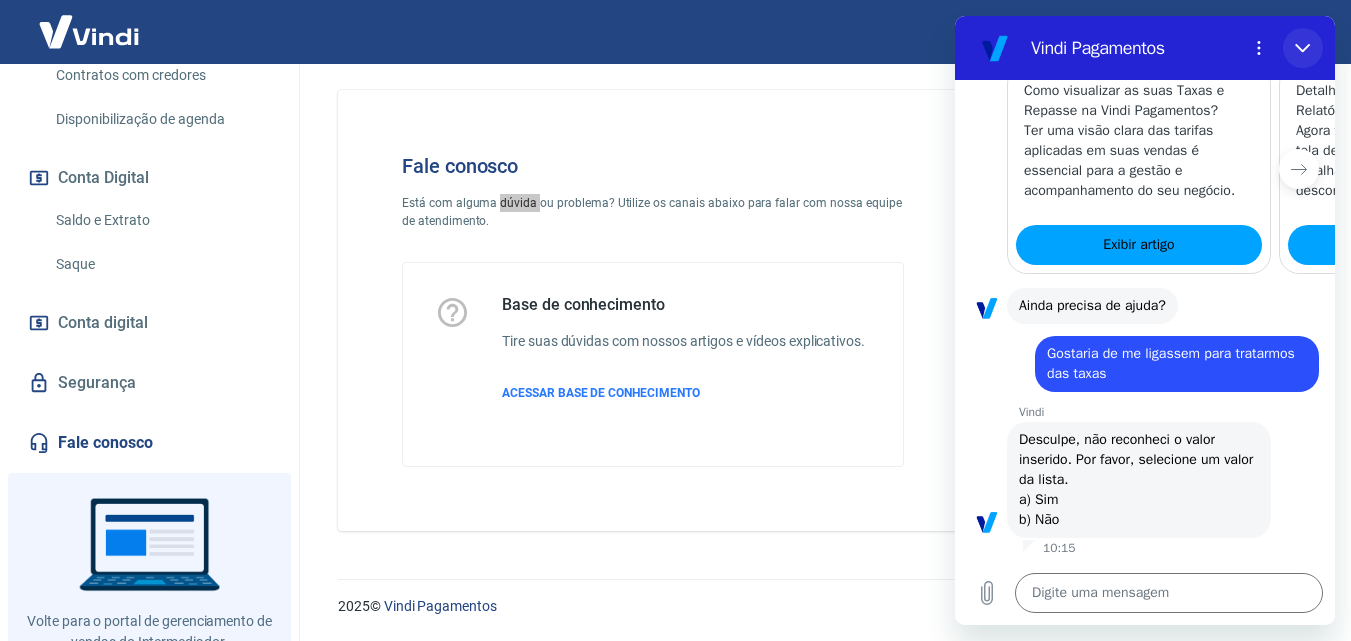 drag, startPoint x: 1308, startPoint y: 45, endPoint x: 1809, endPoint y: 285, distance: 555.5187 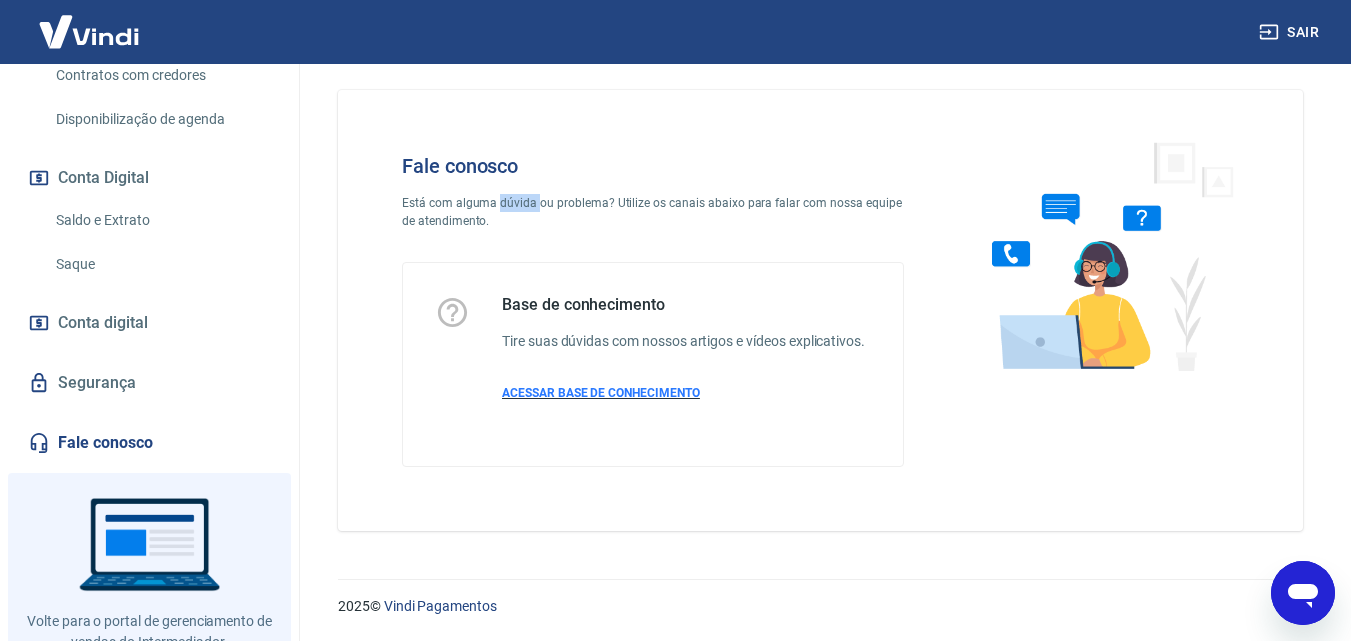 click on "ACESSAR BASE DE CONHECIMENTO" at bounding box center (601, 393) 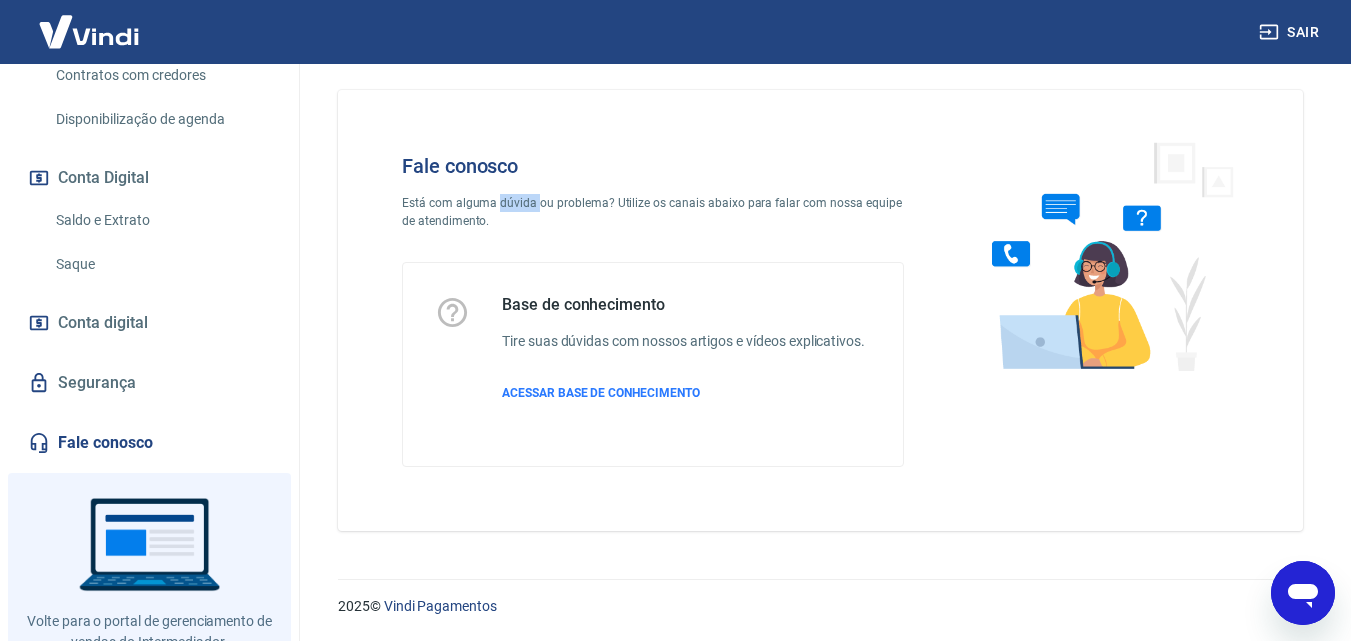 type on "x" 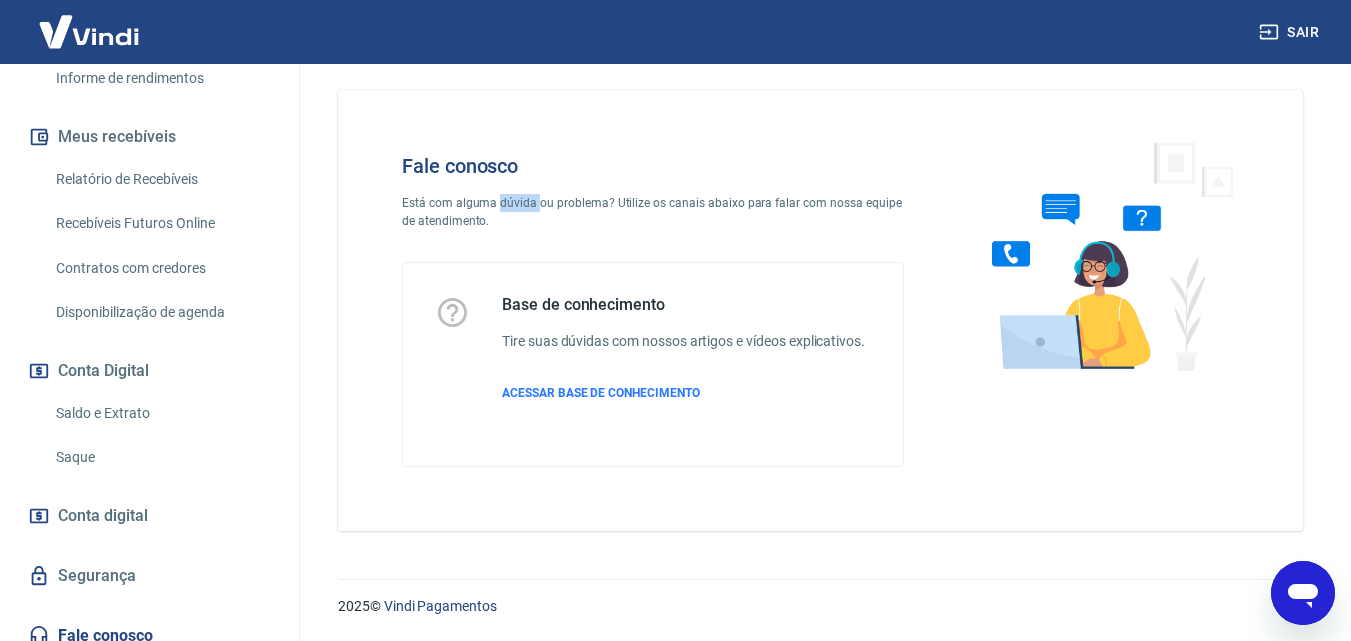 scroll, scrollTop: 0, scrollLeft: 0, axis: both 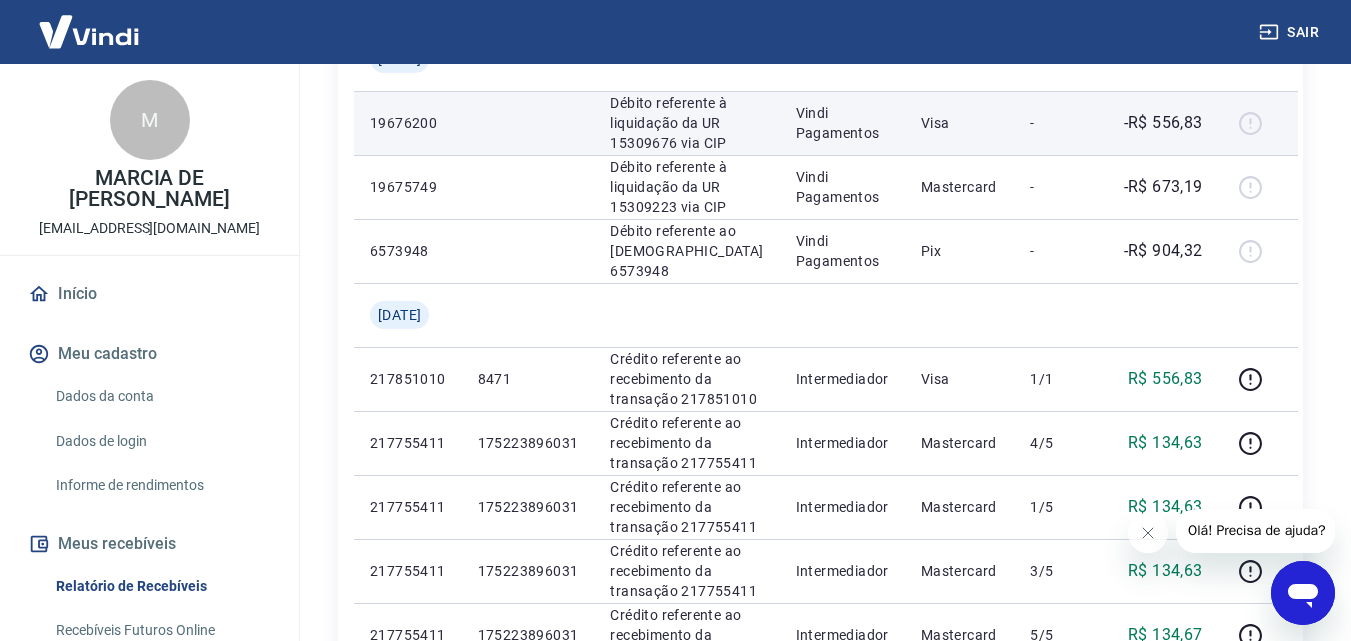 click on "19676200" at bounding box center (408, 123) 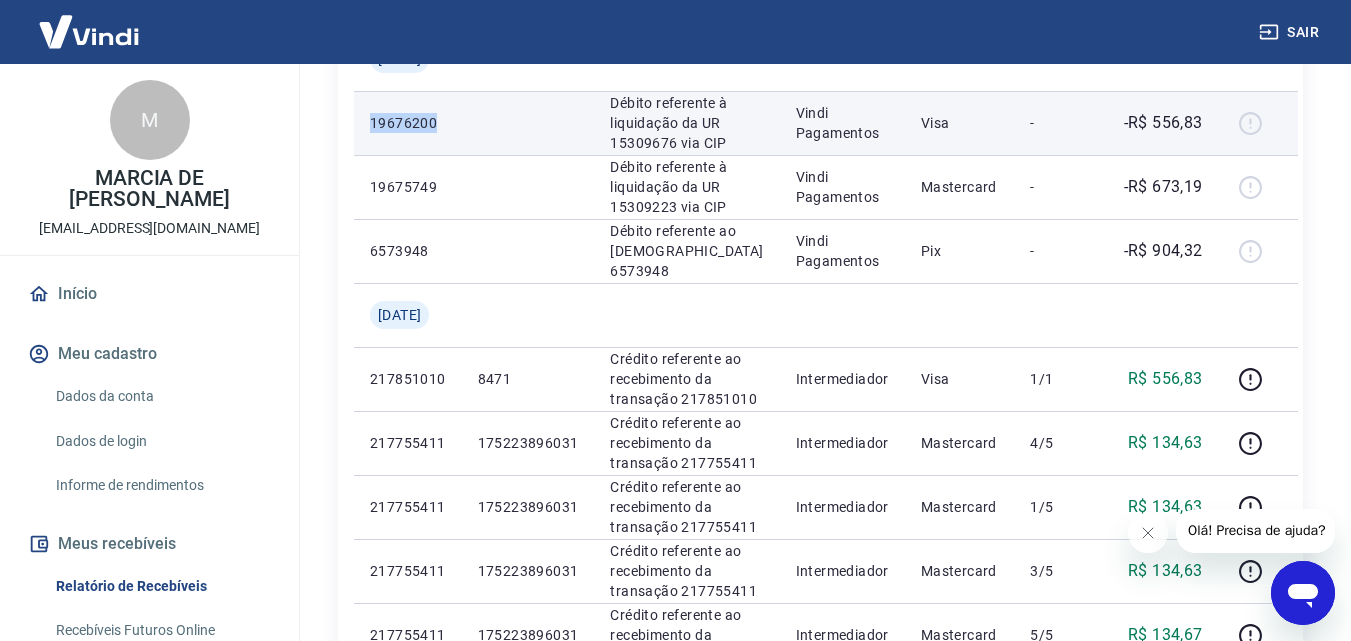 click on "19676200" at bounding box center [408, 123] 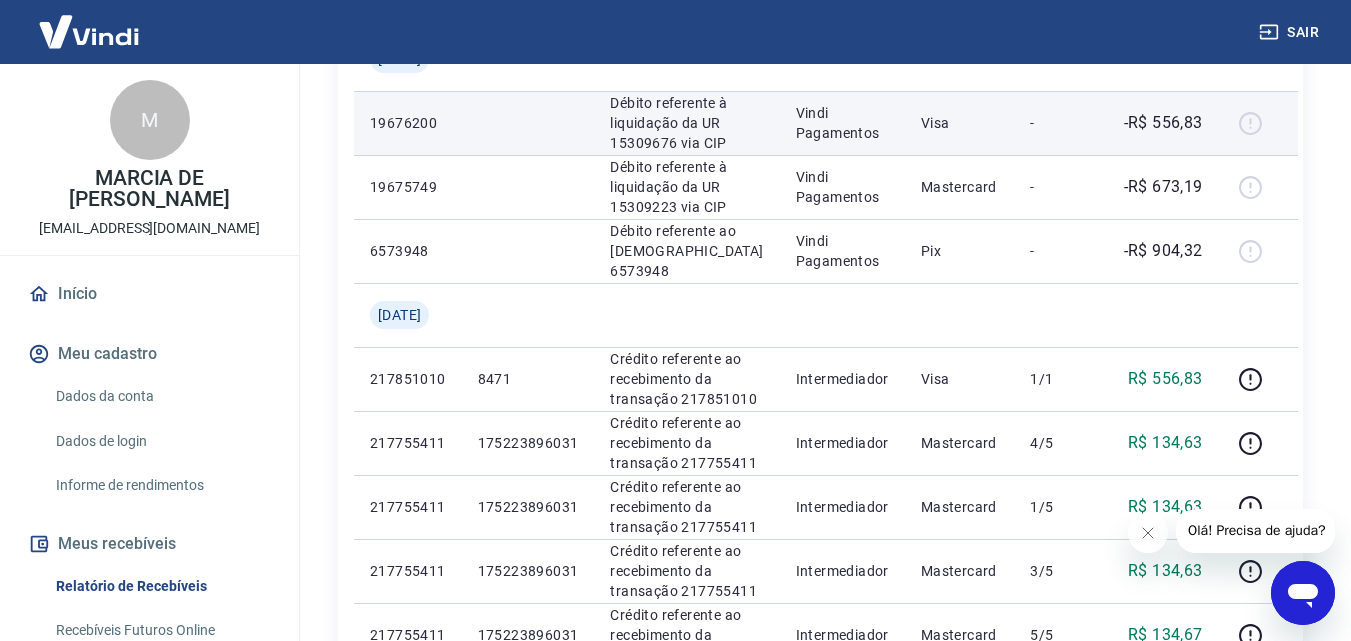 click at bounding box center (1259, 123) 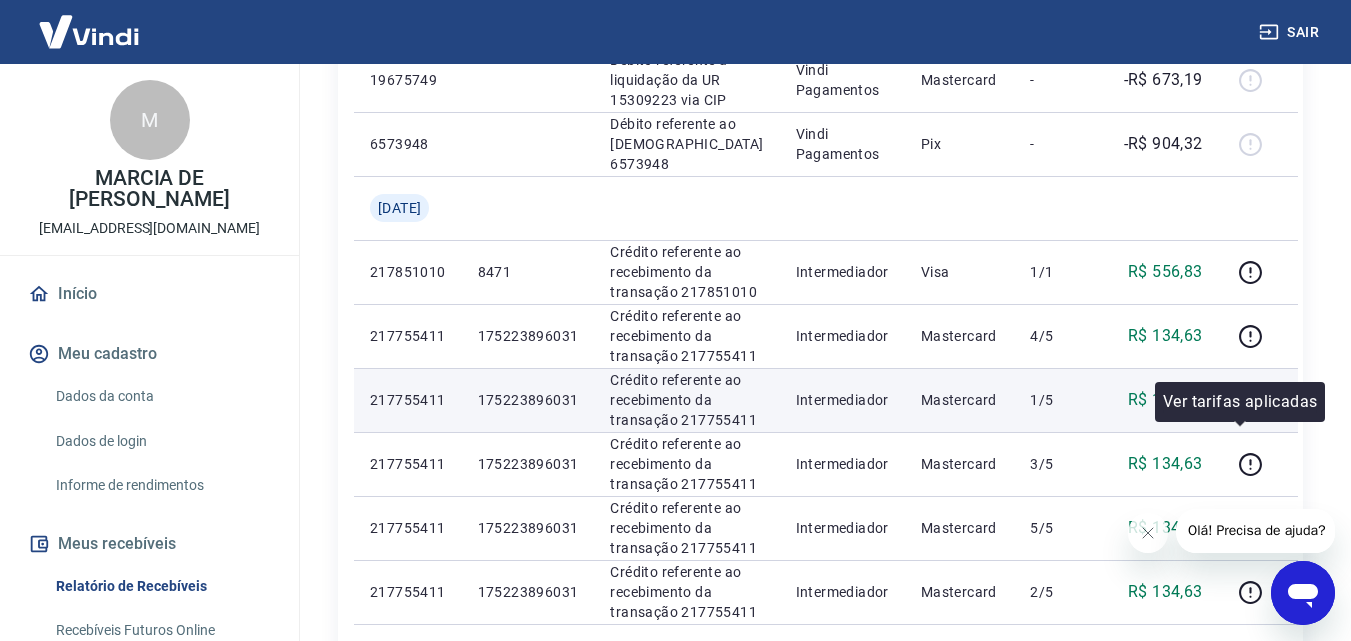 scroll, scrollTop: 600, scrollLeft: 0, axis: vertical 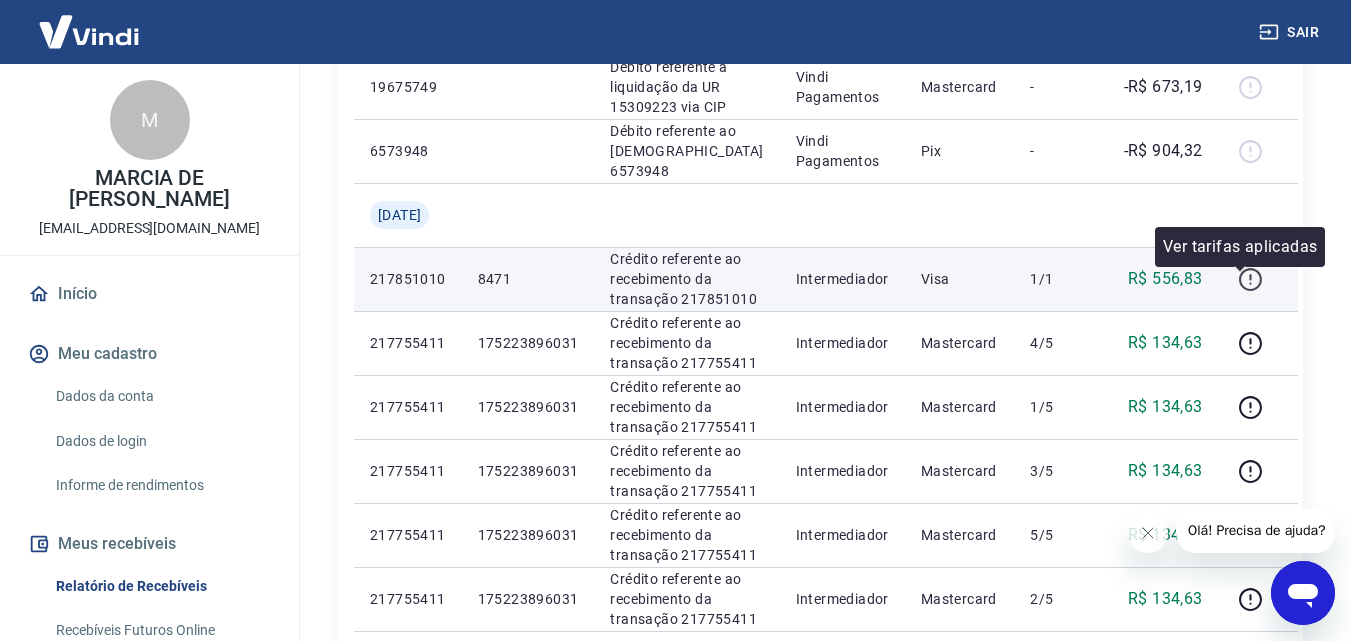 click 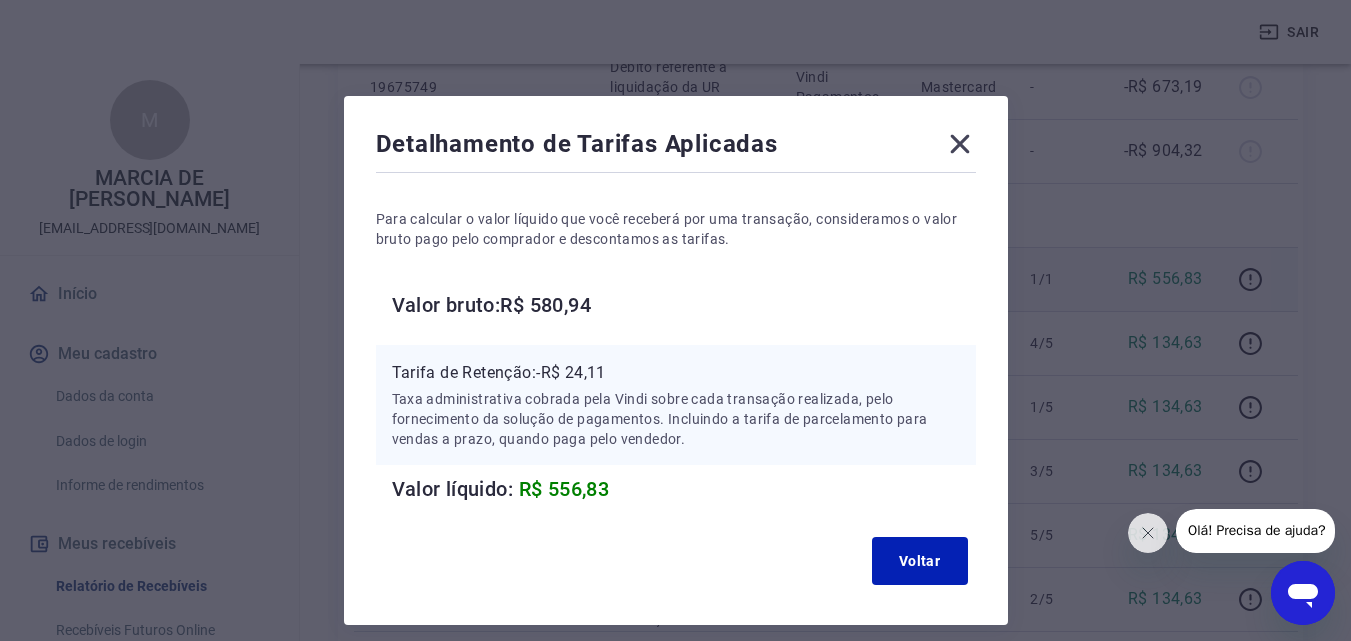 click 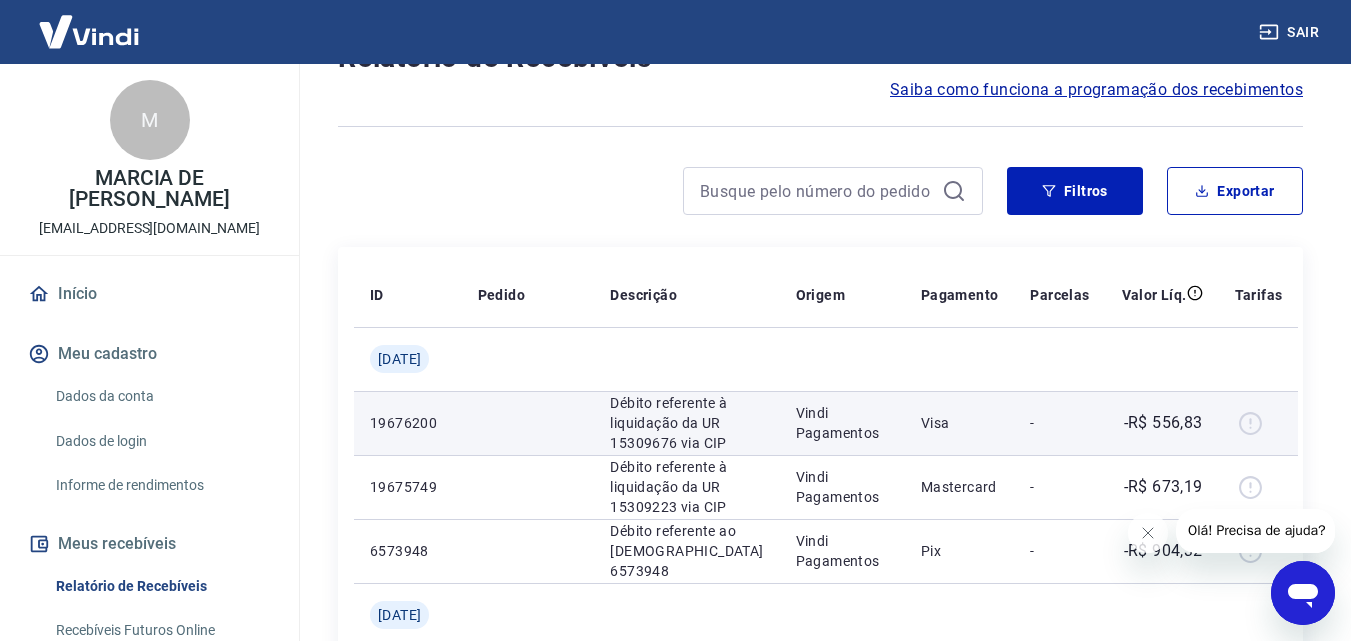scroll, scrollTop: 0, scrollLeft: 0, axis: both 